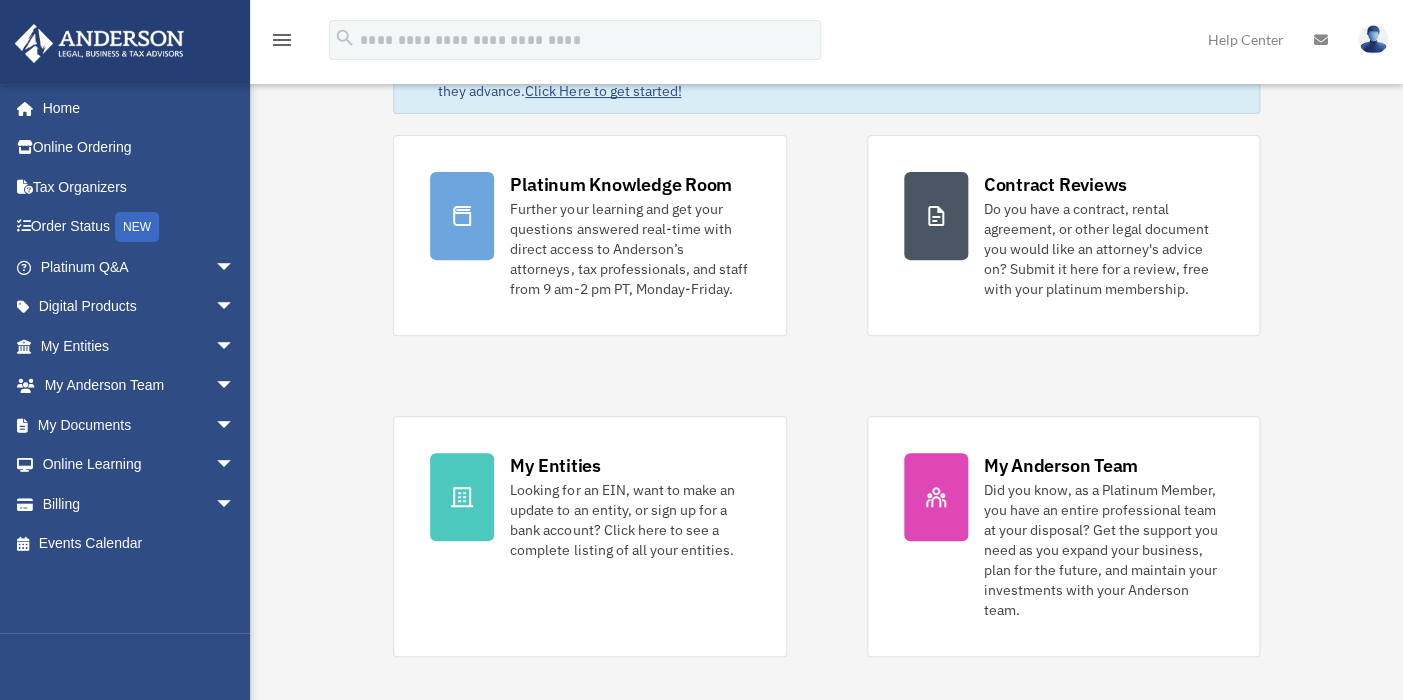 scroll, scrollTop: 108, scrollLeft: 0, axis: vertical 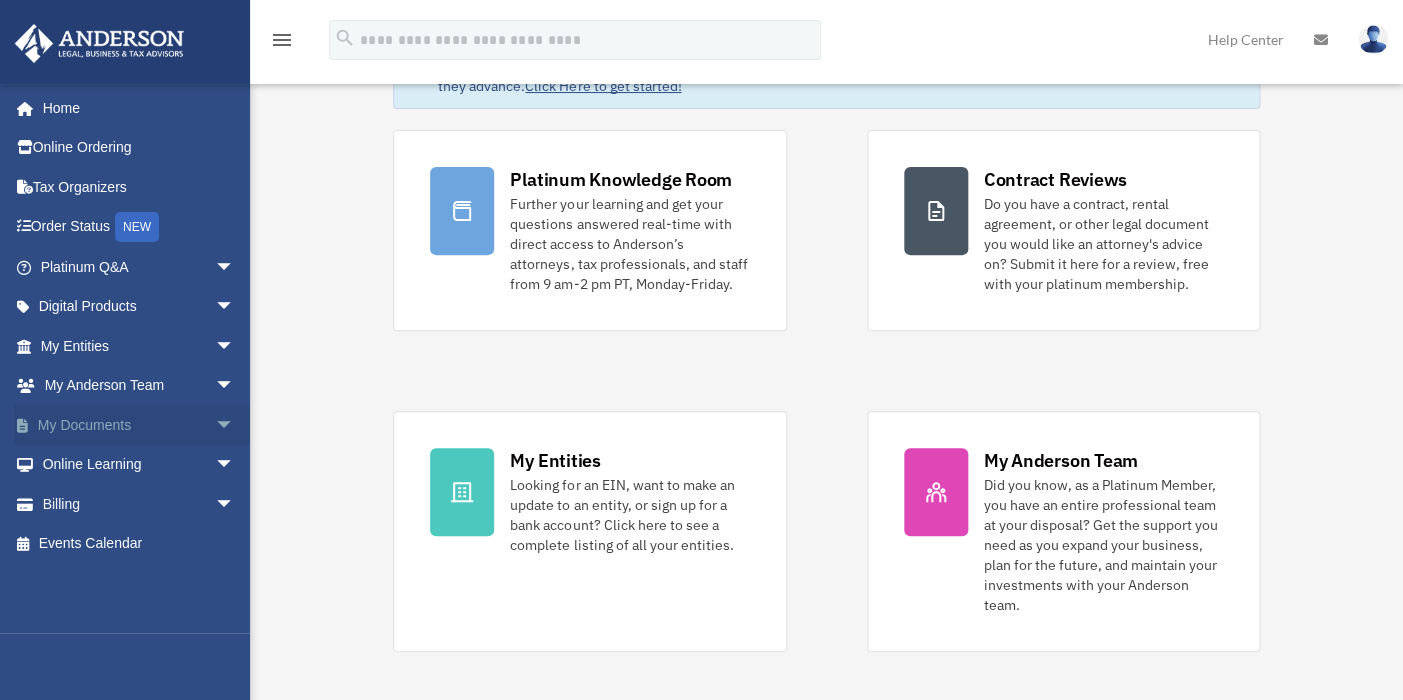 click on "My Documents arrow_drop_down" at bounding box center (139, 425) 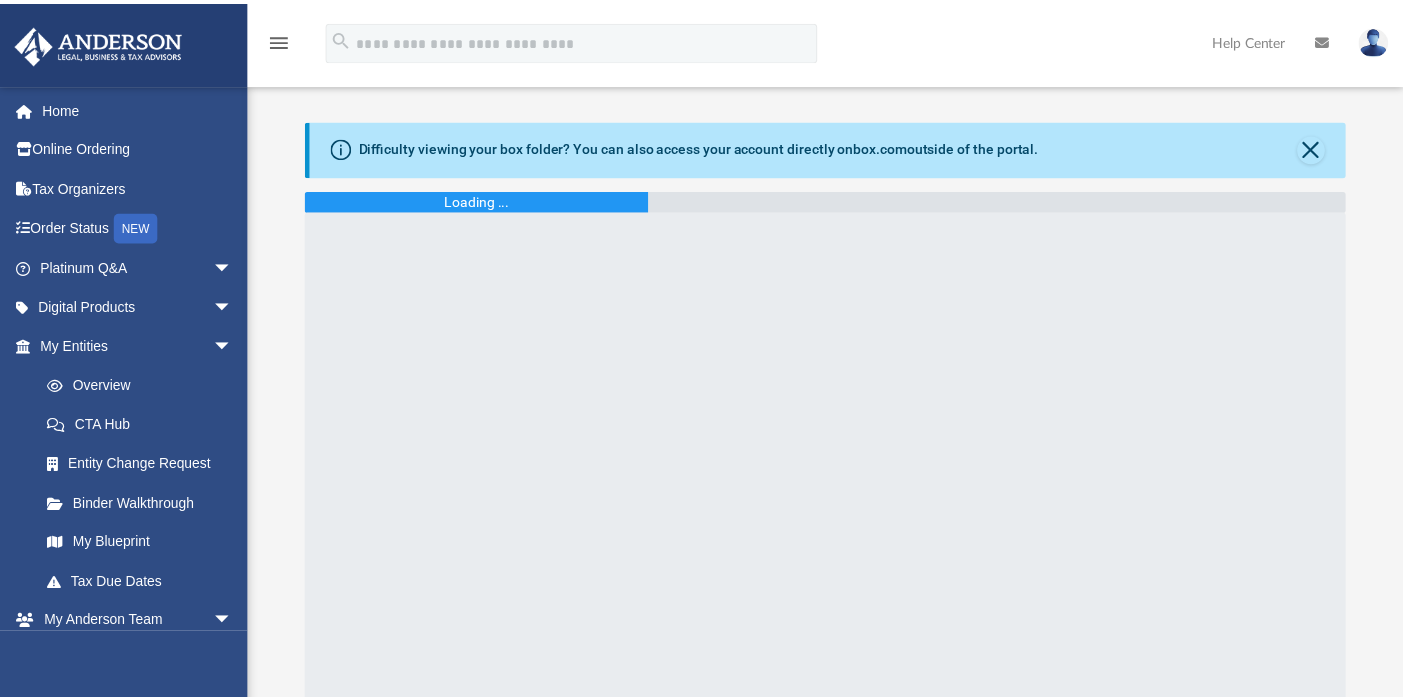 scroll, scrollTop: 0, scrollLeft: 0, axis: both 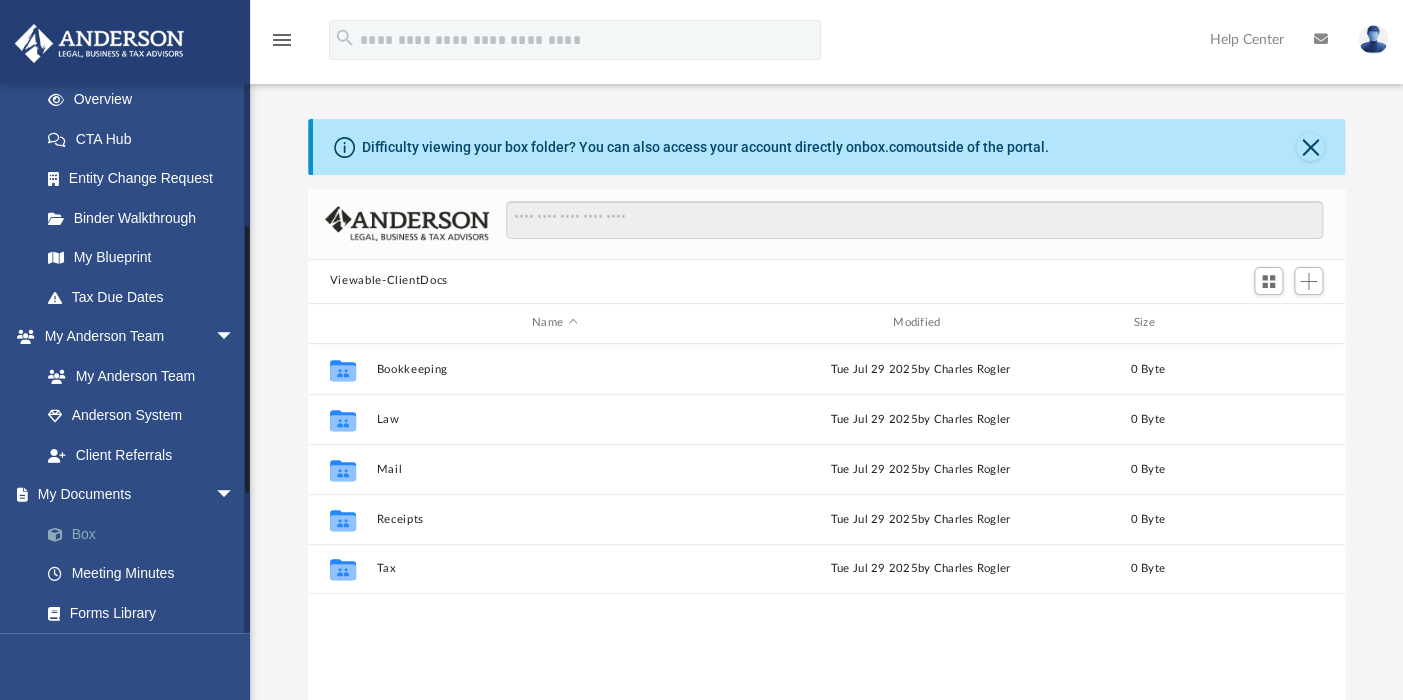 click on "Box" at bounding box center [146, 534] 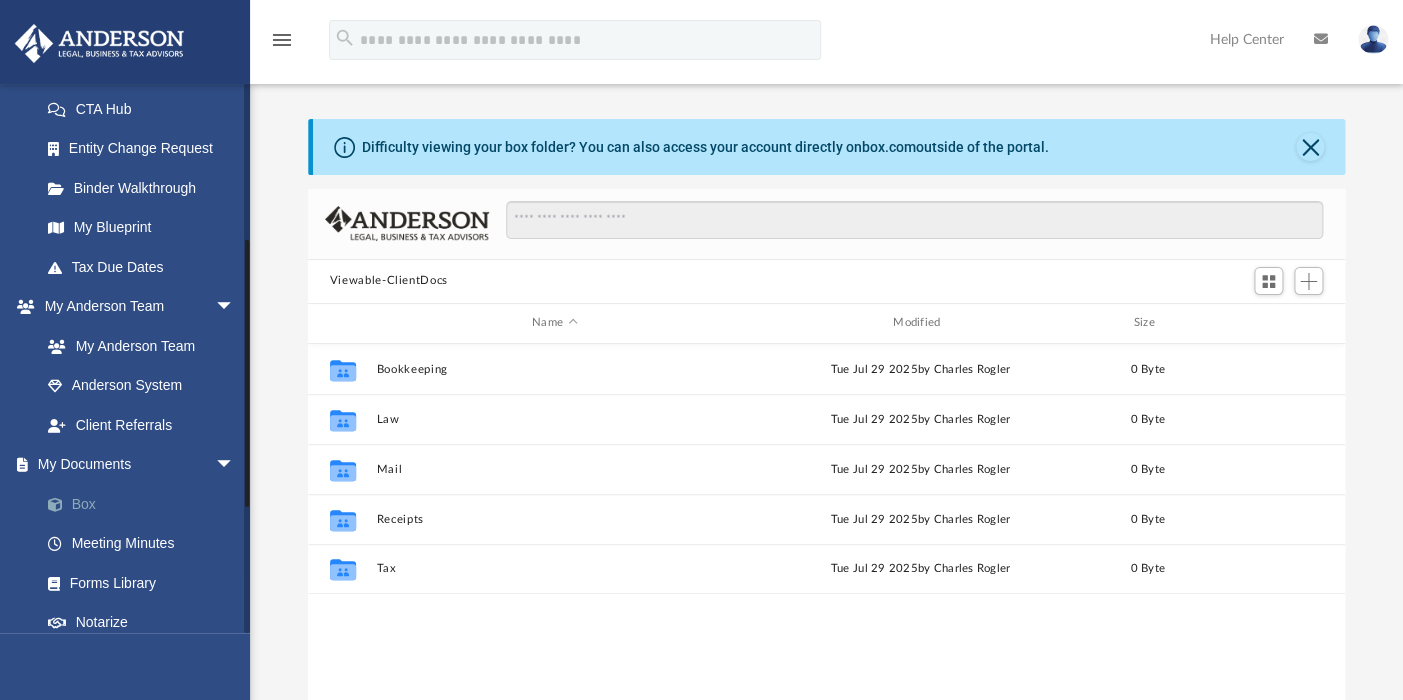 scroll, scrollTop: 319, scrollLeft: 0, axis: vertical 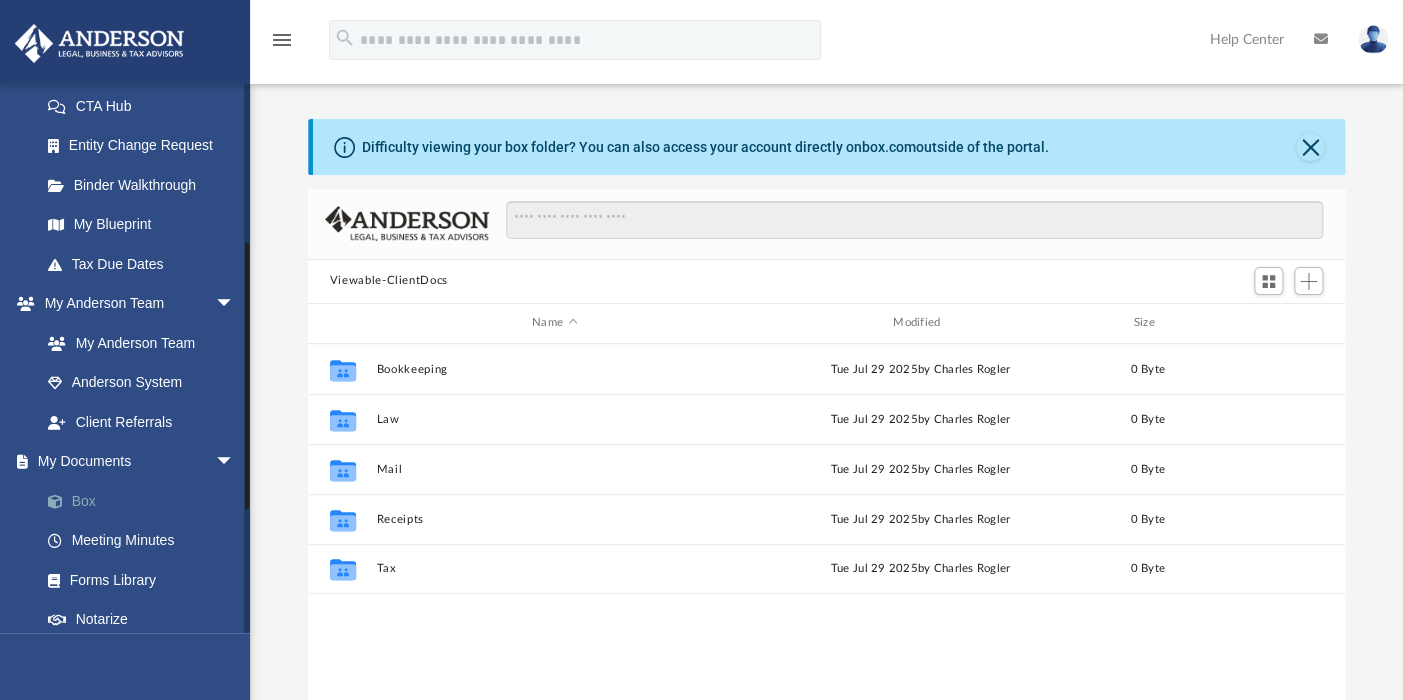 click on "Box" at bounding box center [146, 501] 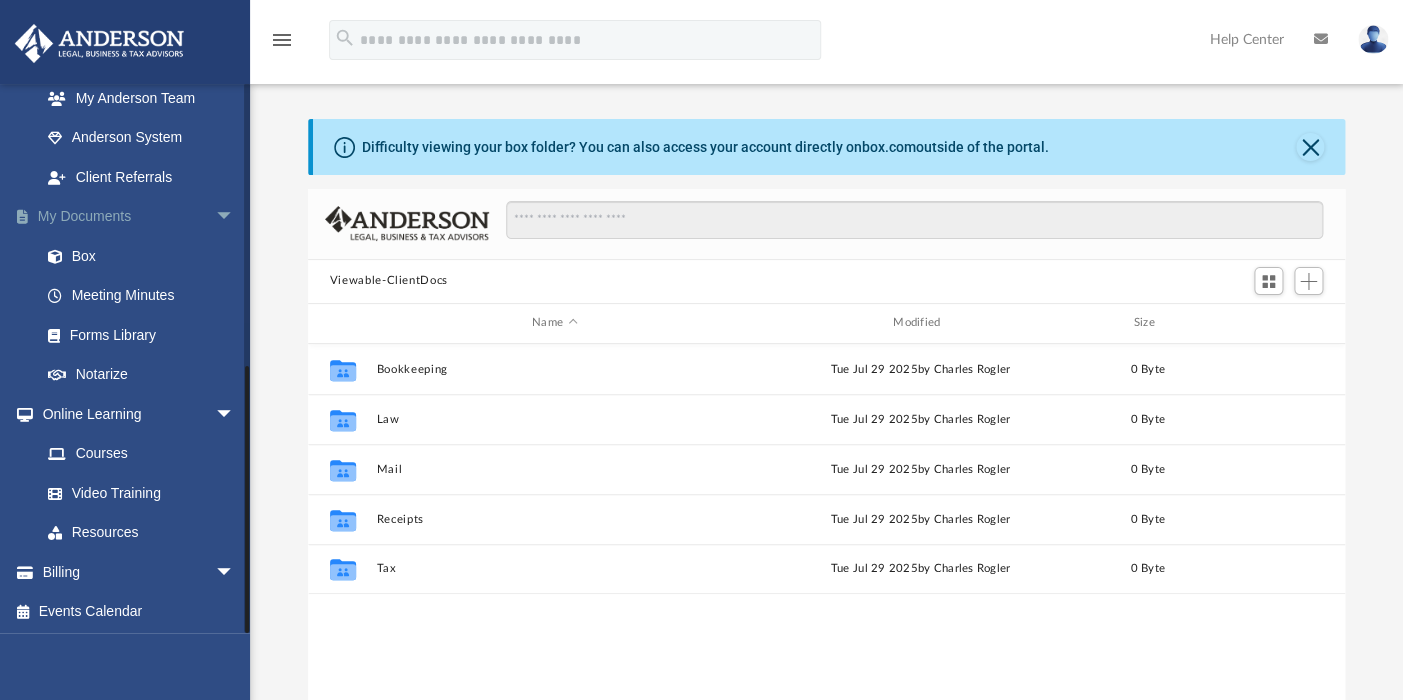 scroll, scrollTop: 566, scrollLeft: 0, axis: vertical 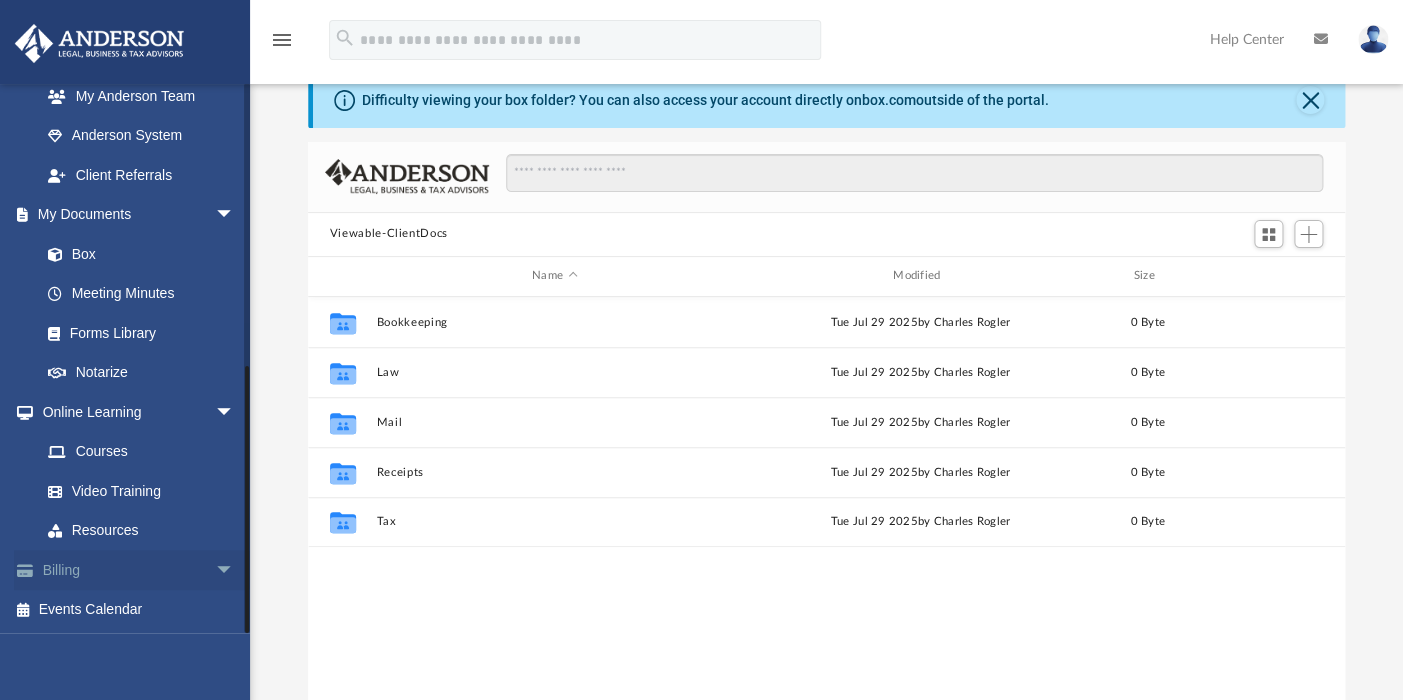 click on "Billing arrow_drop_down" at bounding box center [139, 570] 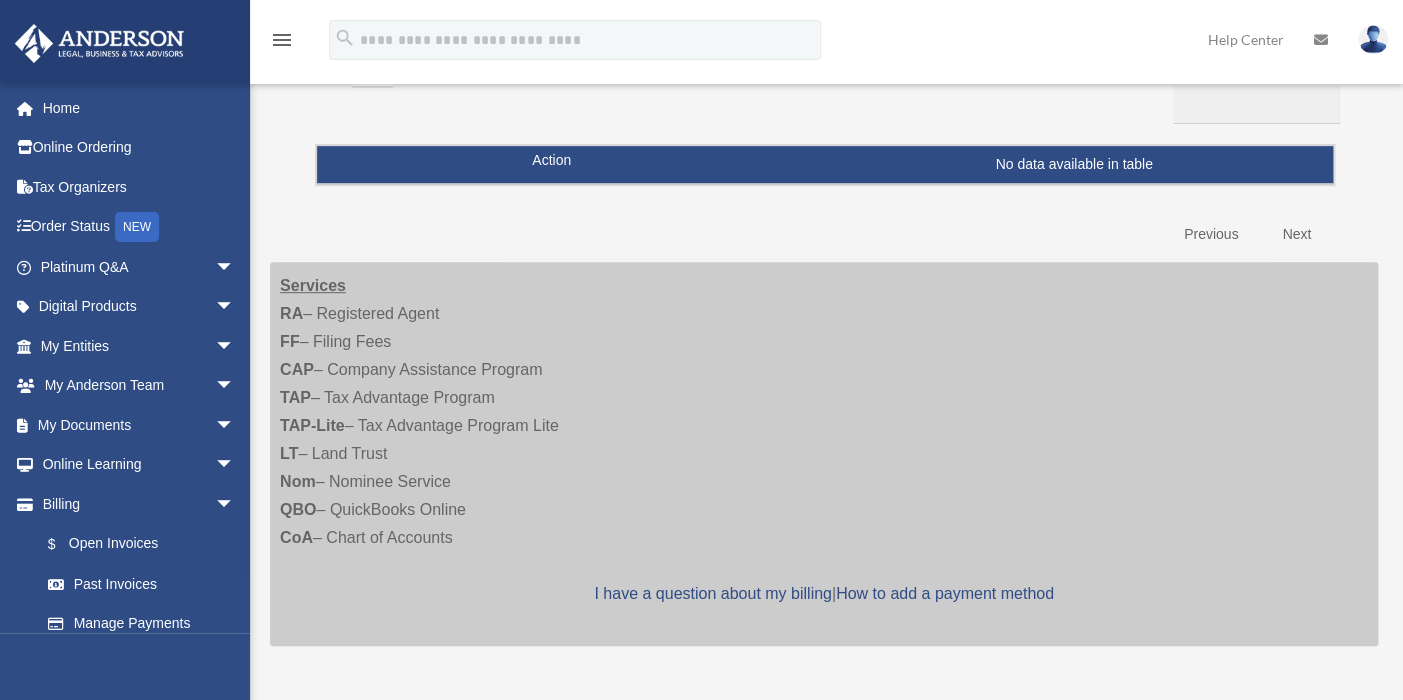 scroll, scrollTop: 213, scrollLeft: 0, axis: vertical 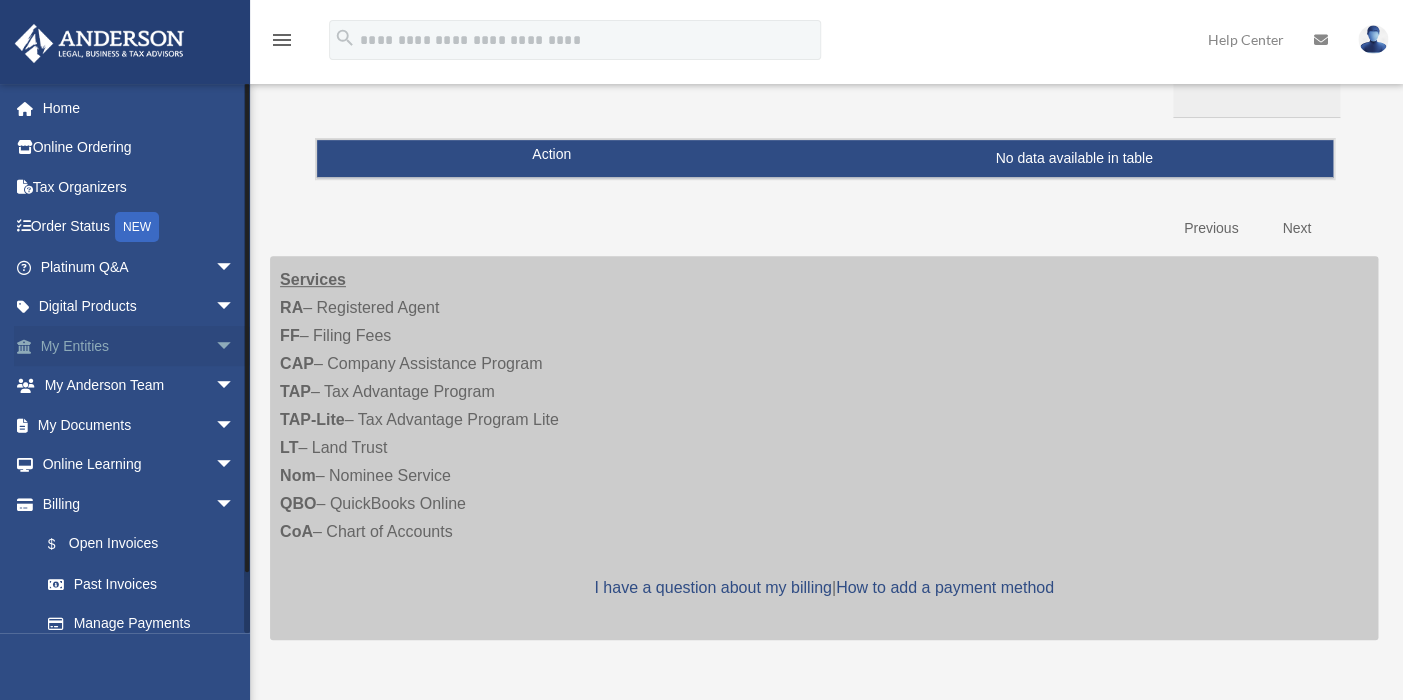 click on "arrow_drop_down" at bounding box center (235, 346) 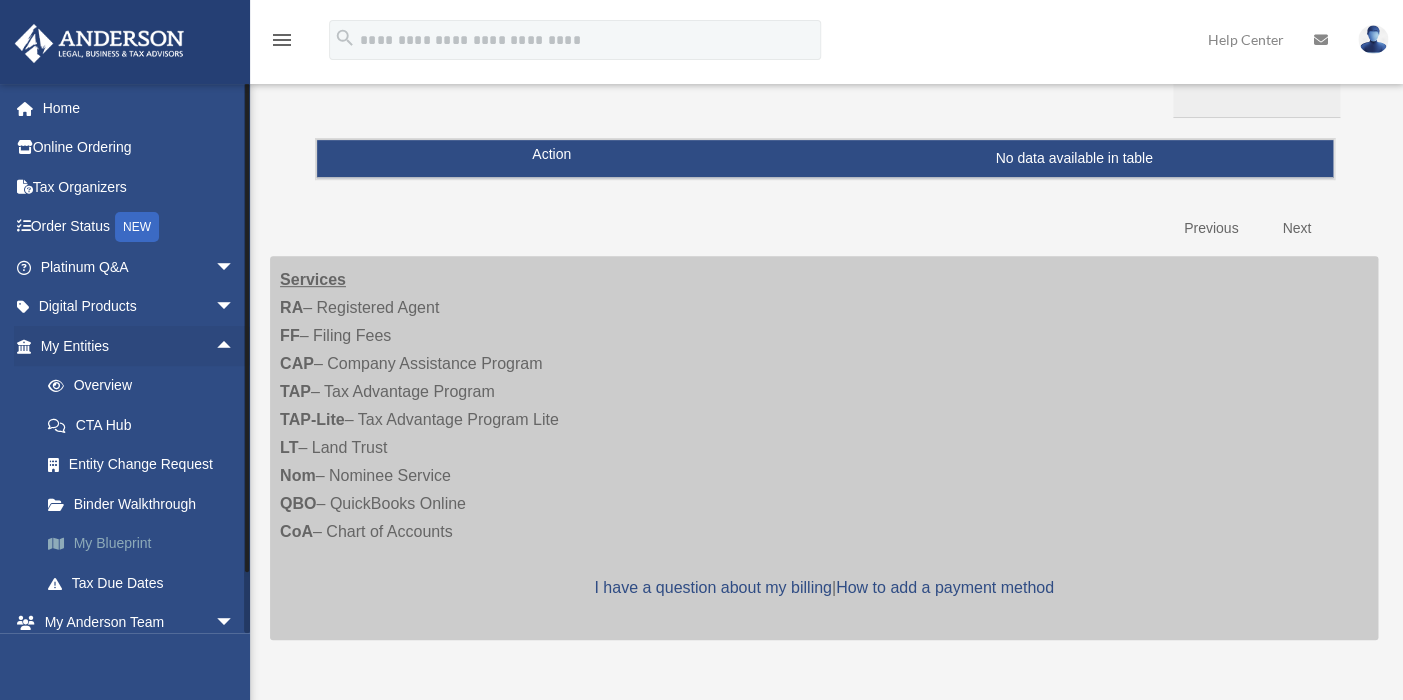 click on "My Blueprint" at bounding box center (146, 544) 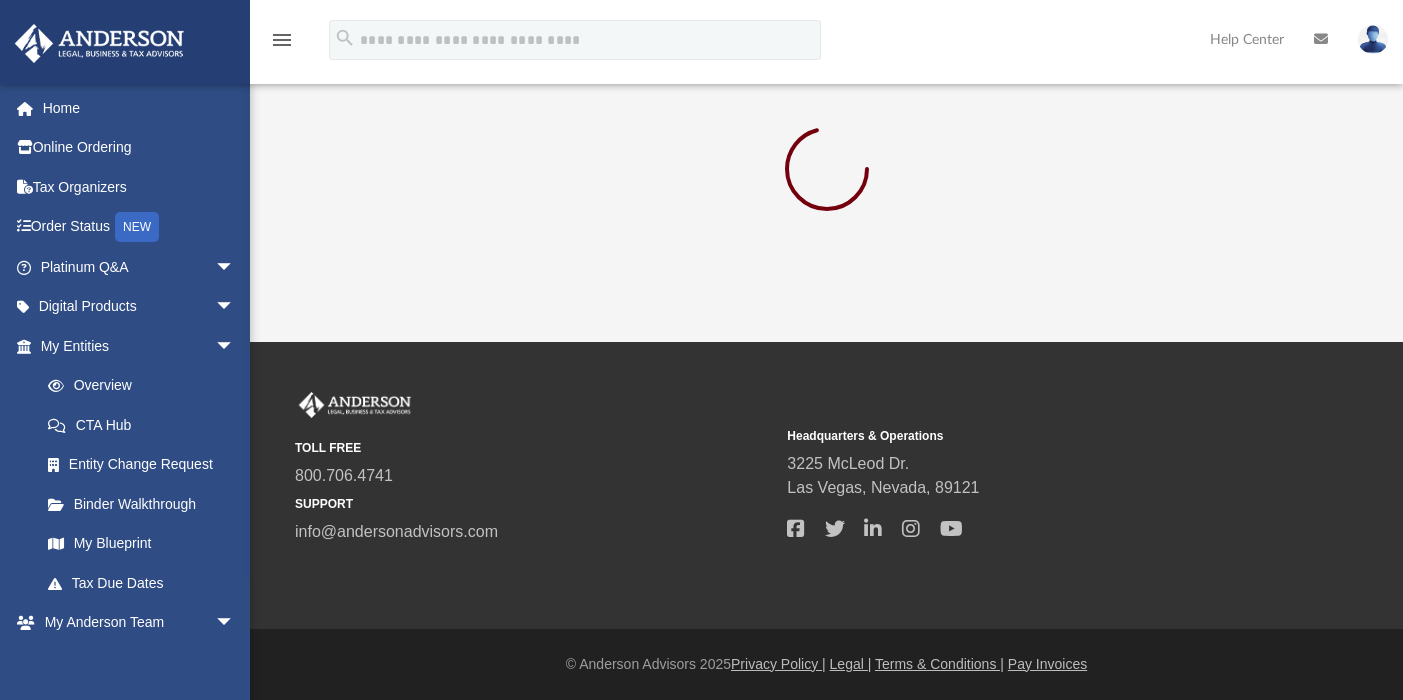 scroll, scrollTop: 0, scrollLeft: 0, axis: both 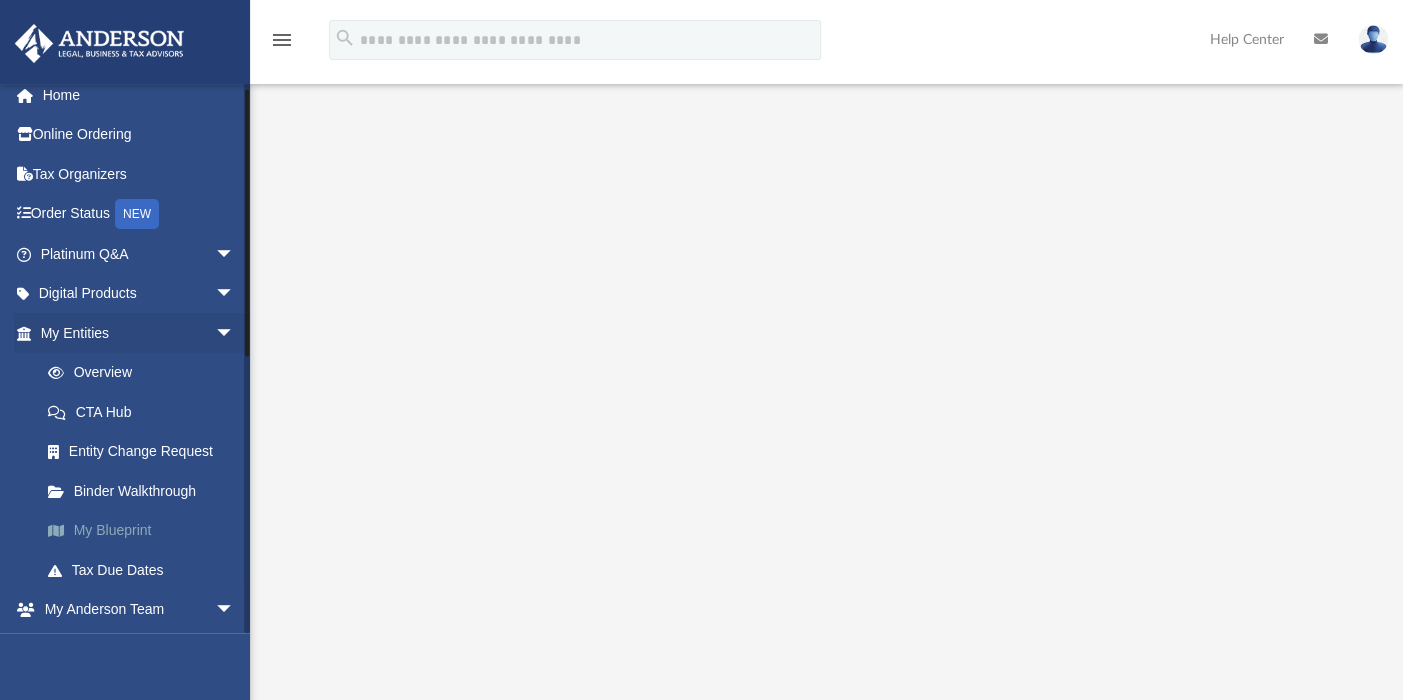 click on "My Blueprint" at bounding box center (146, 531) 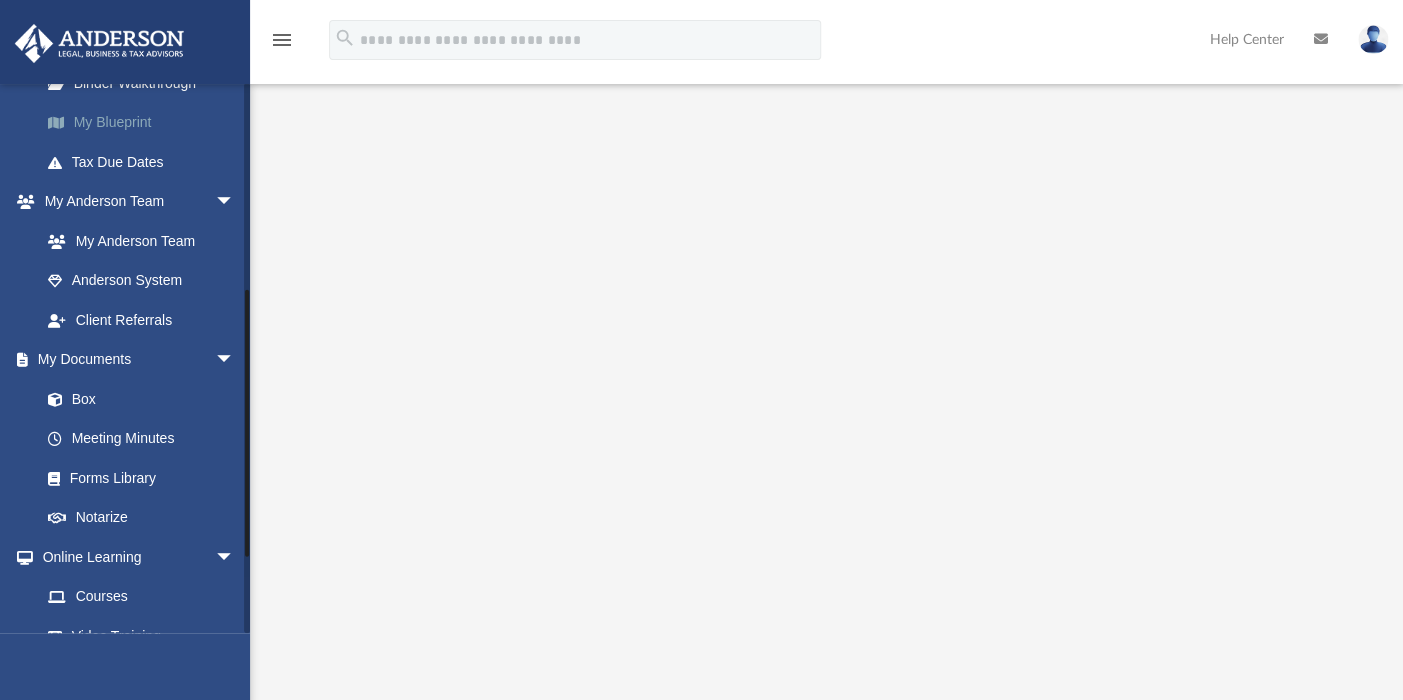 scroll, scrollTop: 427, scrollLeft: 0, axis: vertical 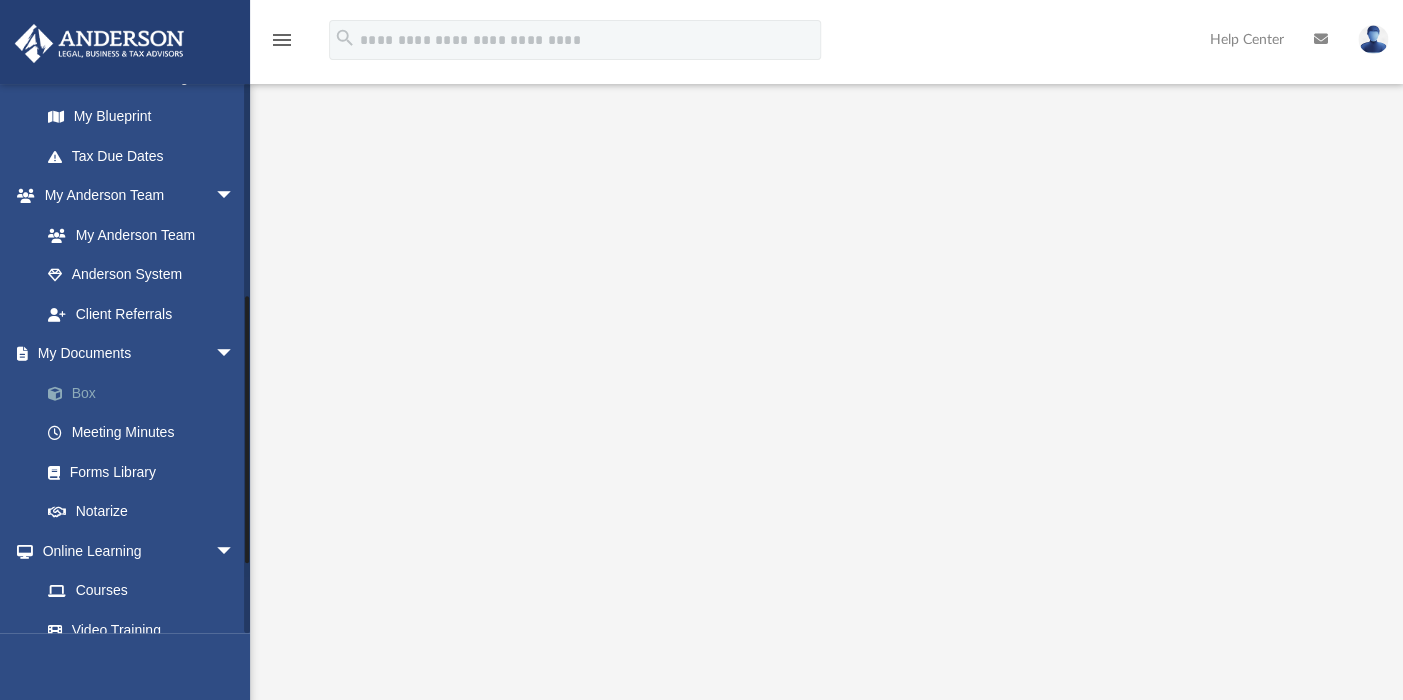 click on "Box" at bounding box center [146, 393] 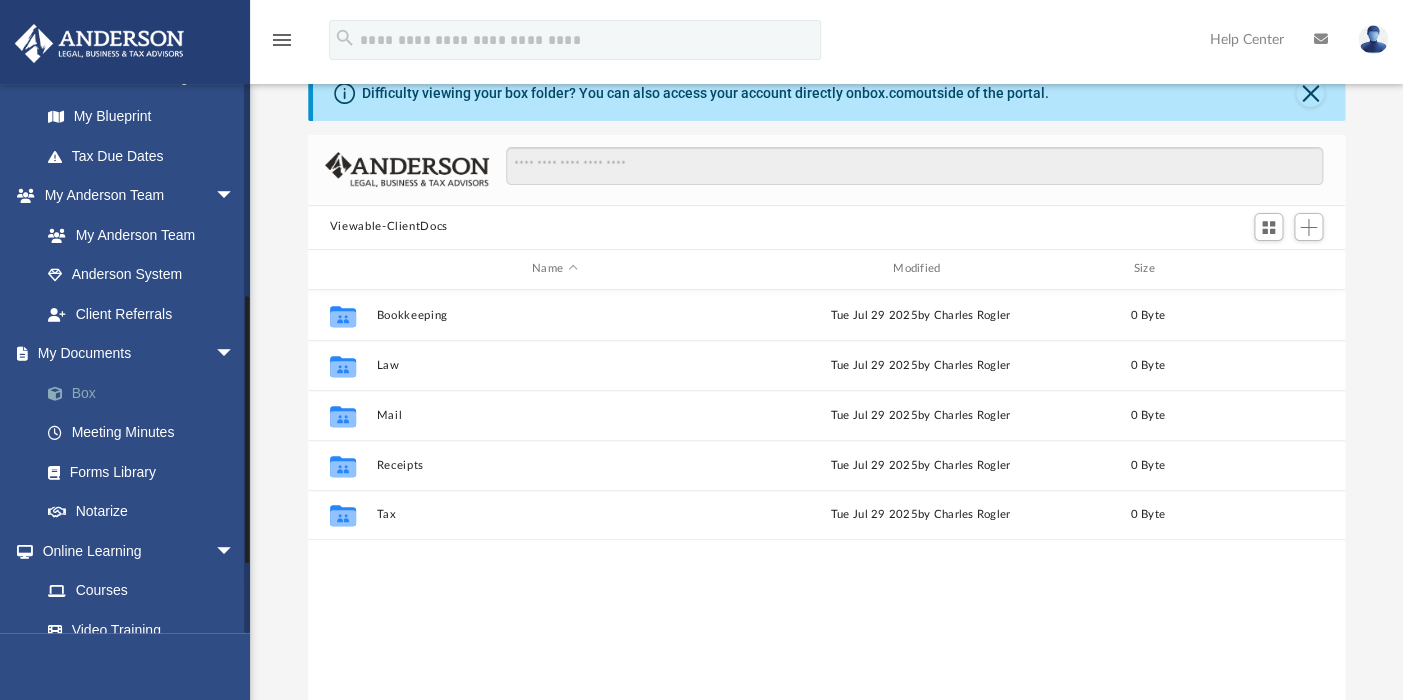 scroll, scrollTop: 16, scrollLeft: 15, axis: both 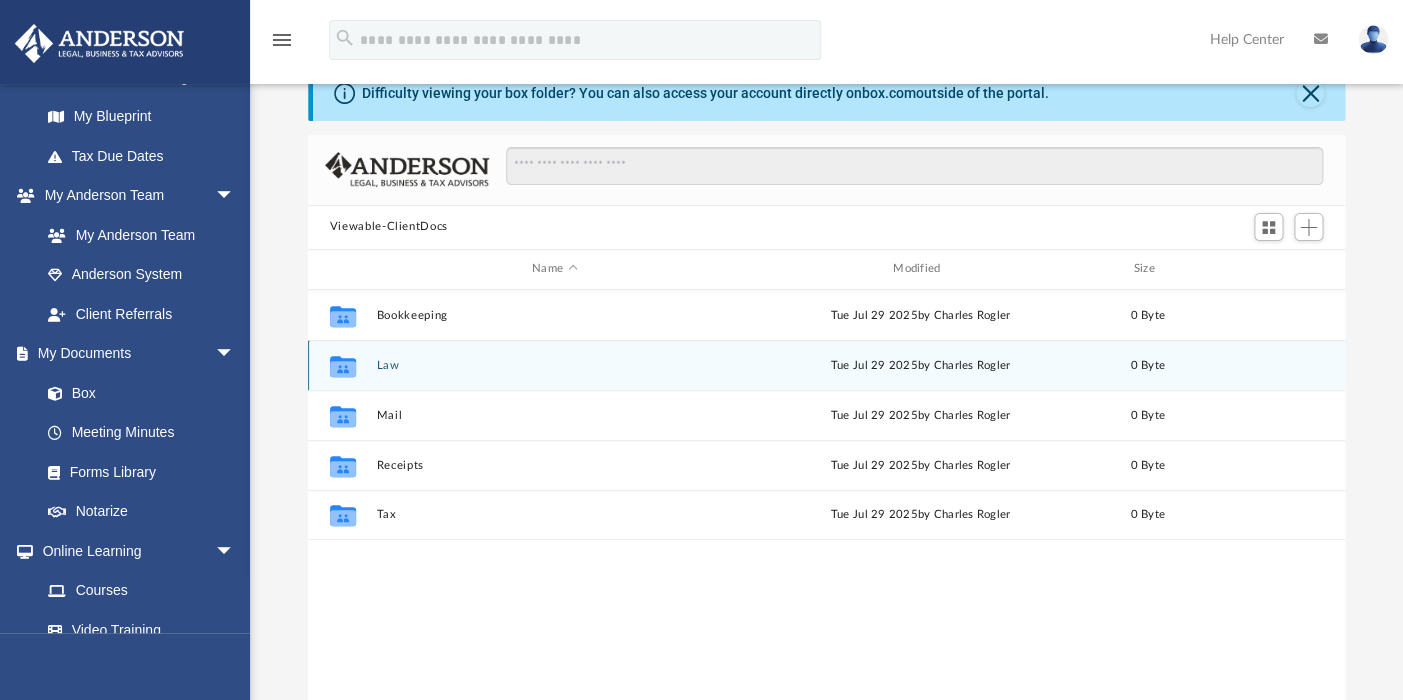 click on "Collaborated Folder Law Tue Jul 29 2025  by Charles Rogler 0 Byte" at bounding box center [826, 365] 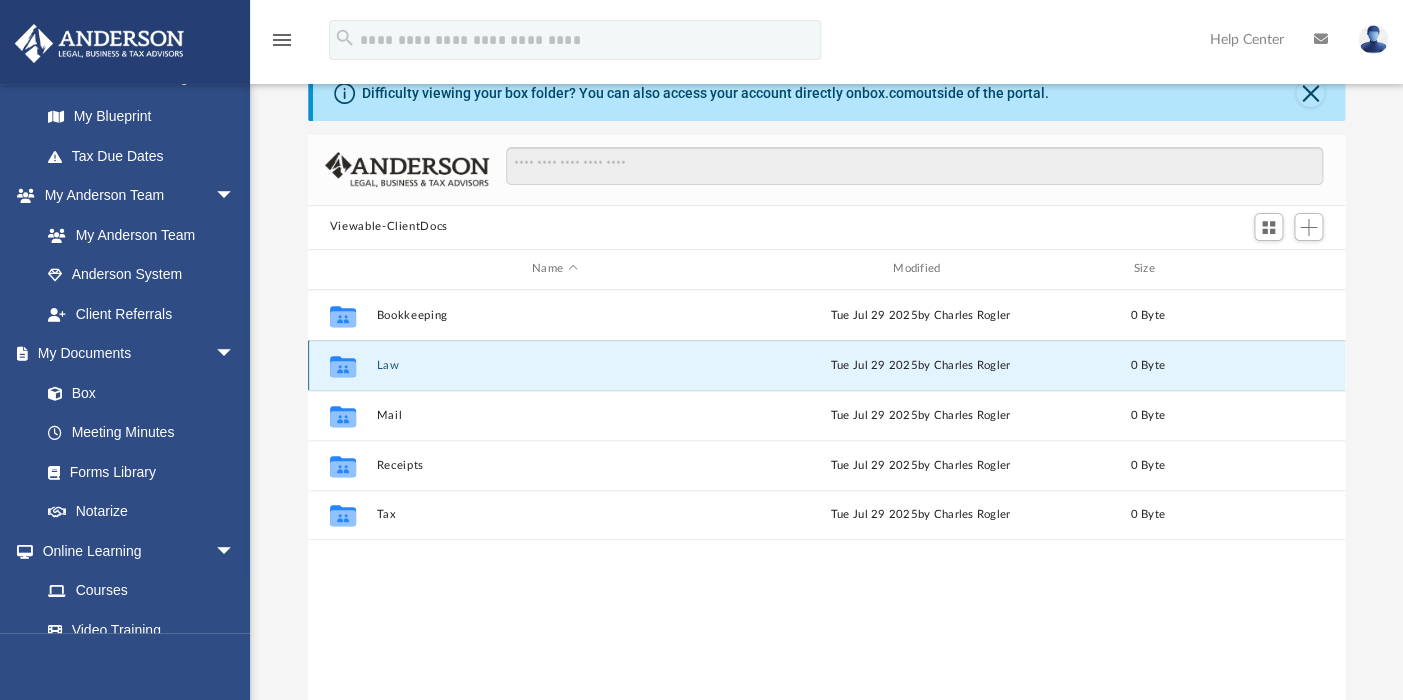 click 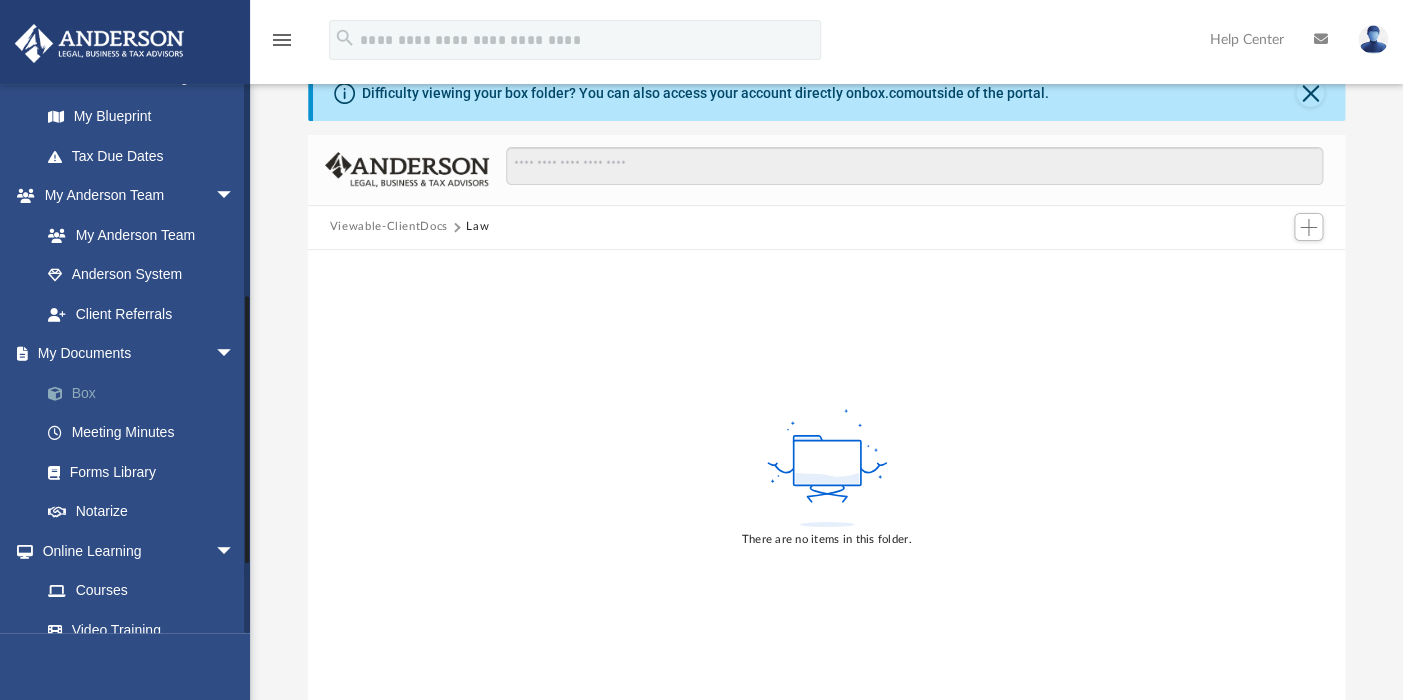 click on "Box" at bounding box center [146, 393] 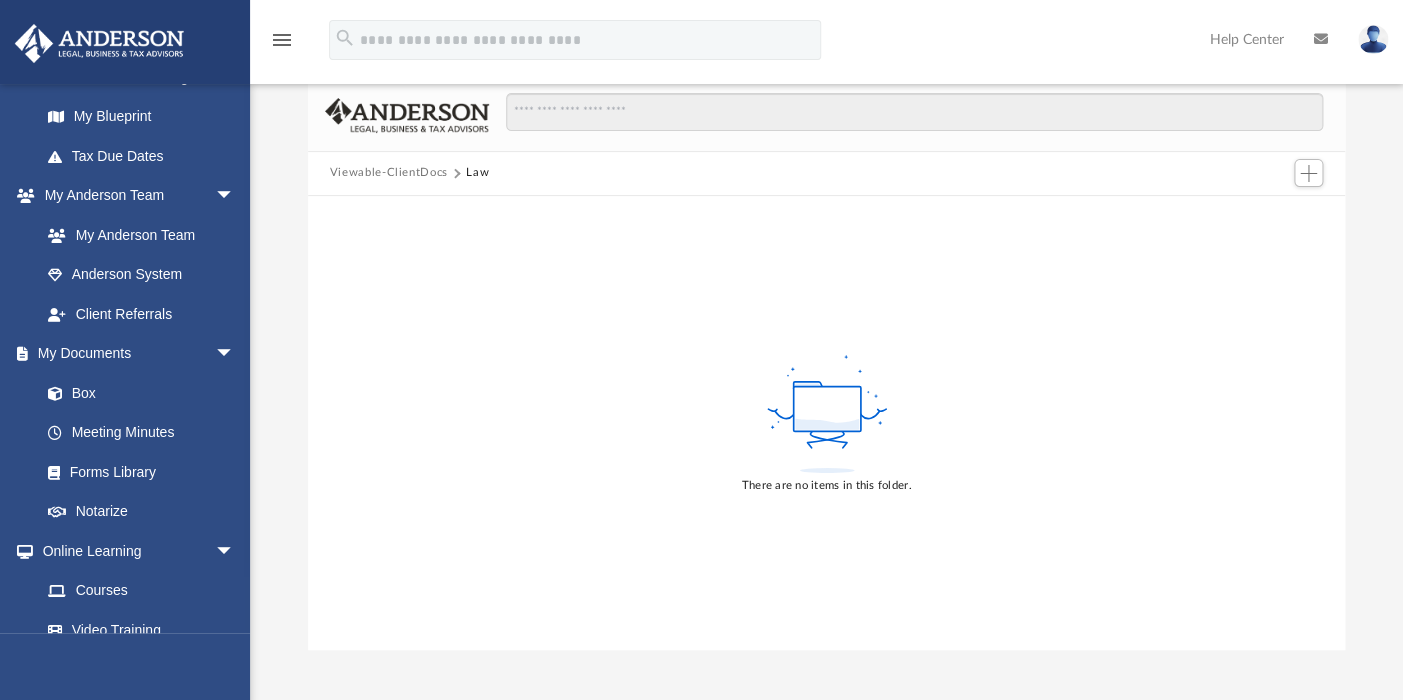 scroll, scrollTop: 0, scrollLeft: 0, axis: both 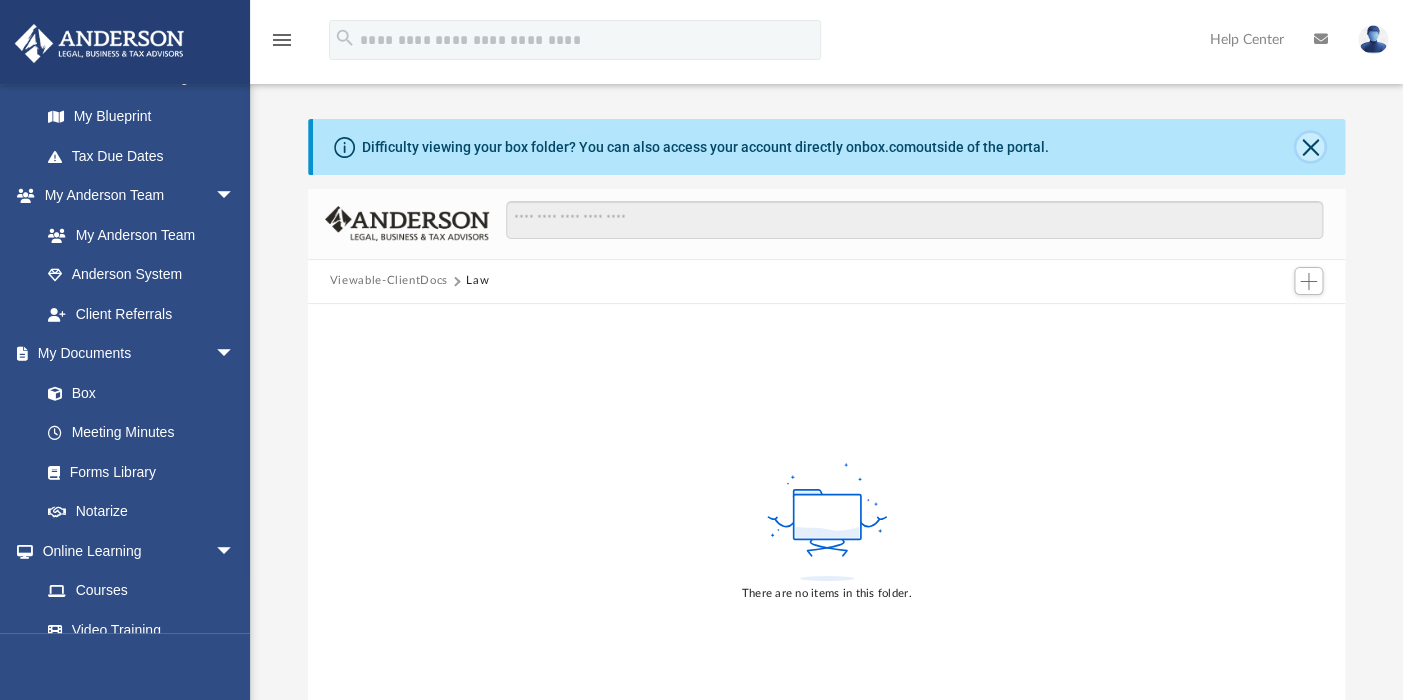 click 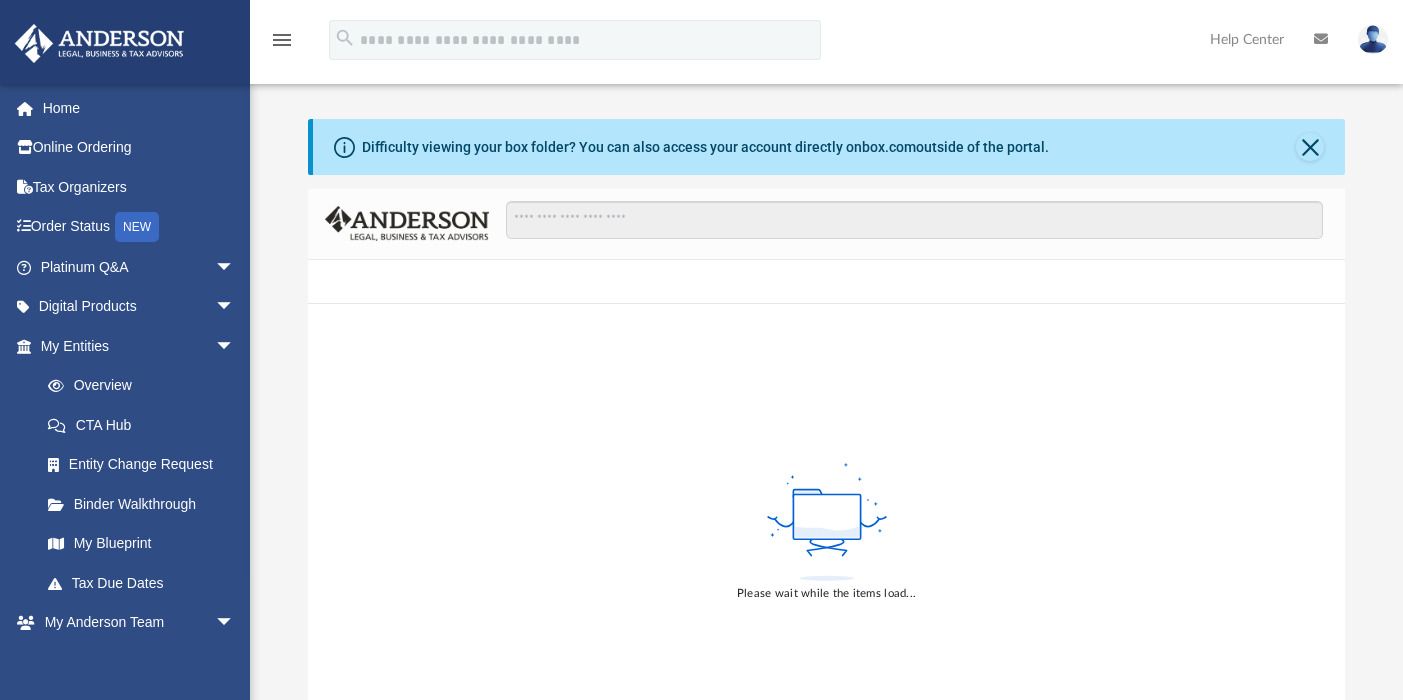 scroll, scrollTop: 0, scrollLeft: 0, axis: both 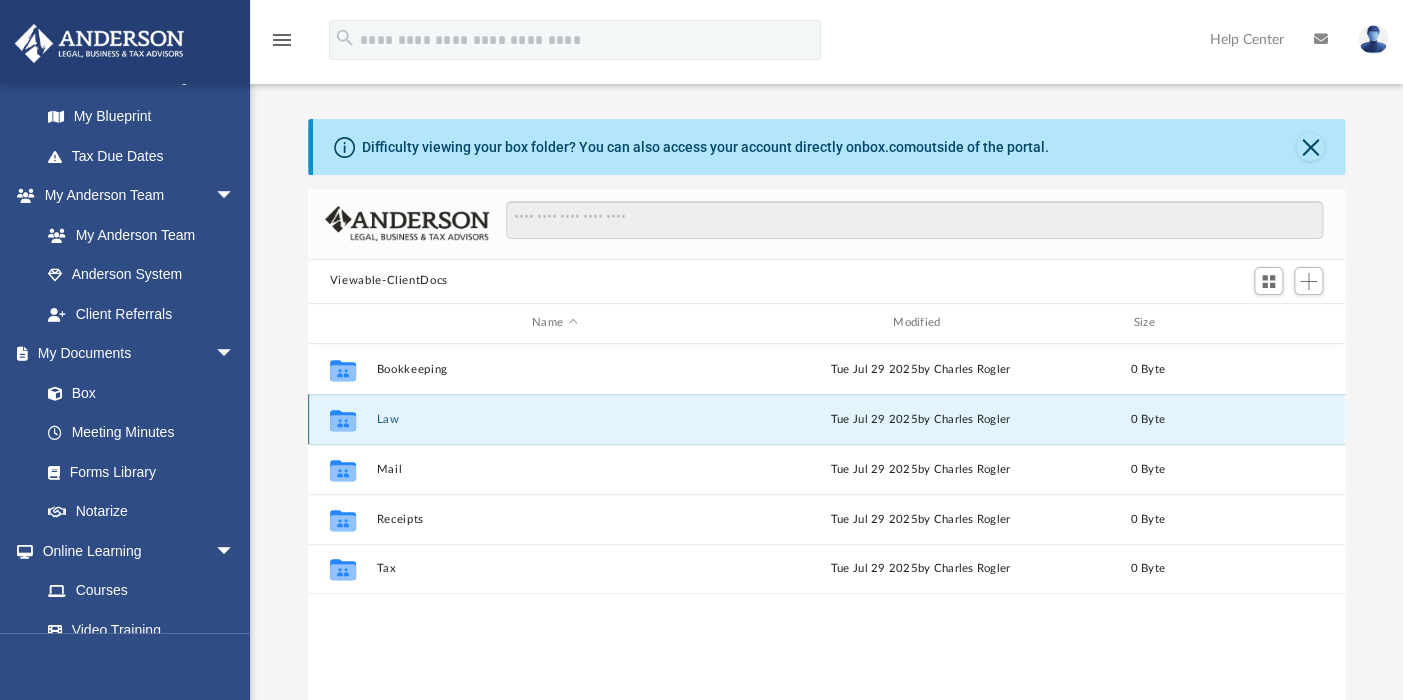 click on "Law" at bounding box center (554, 419) 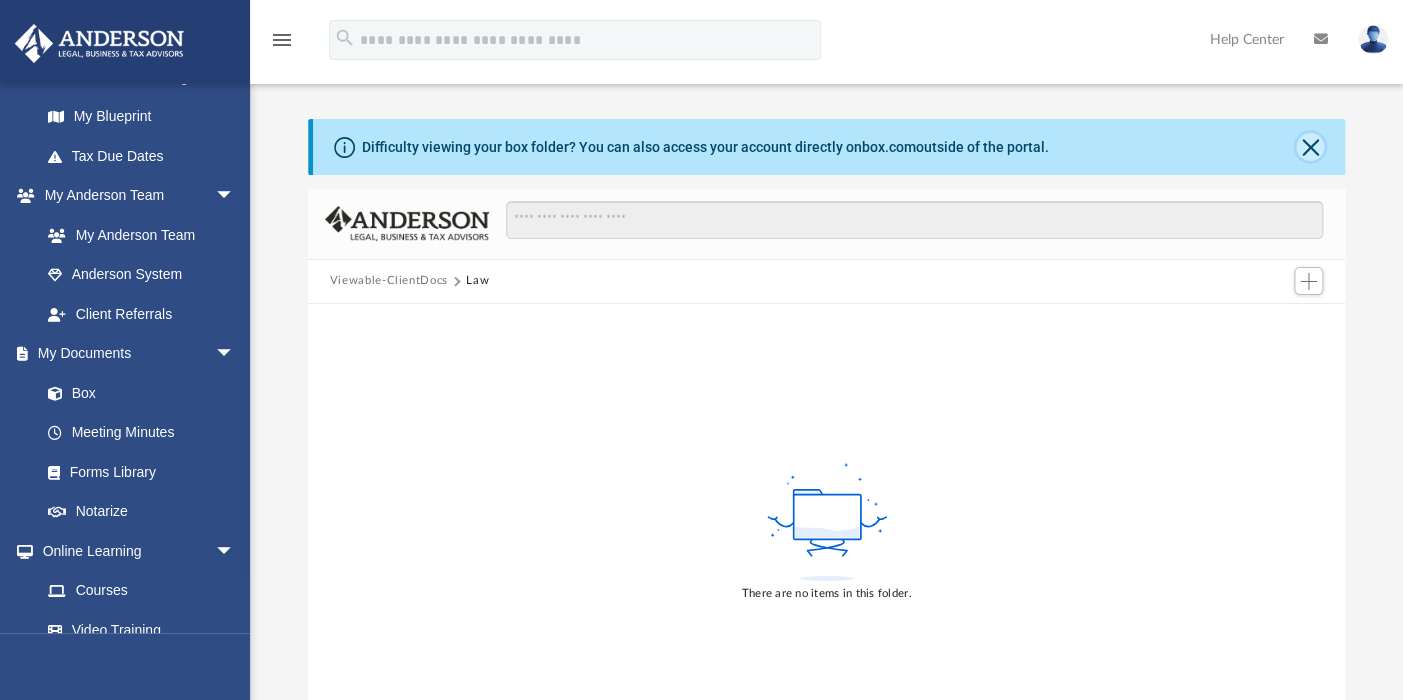 click 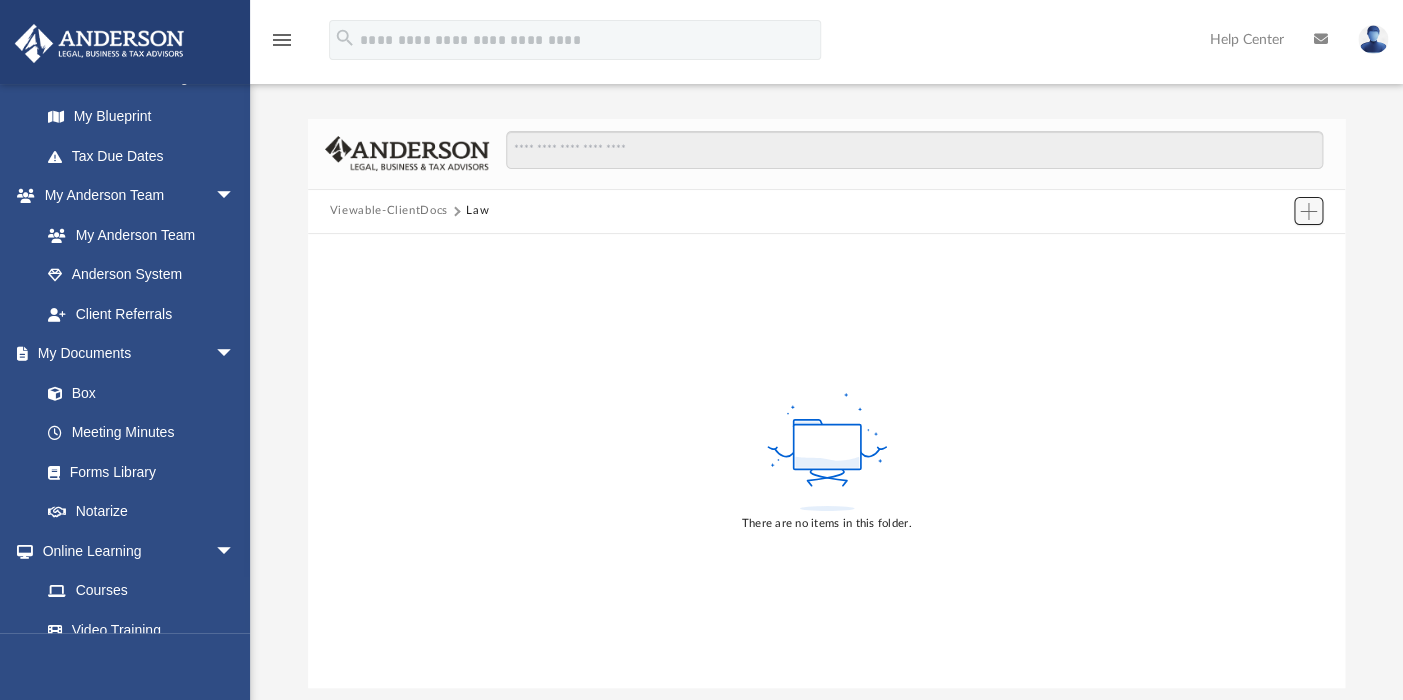 click at bounding box center [1308, 211] 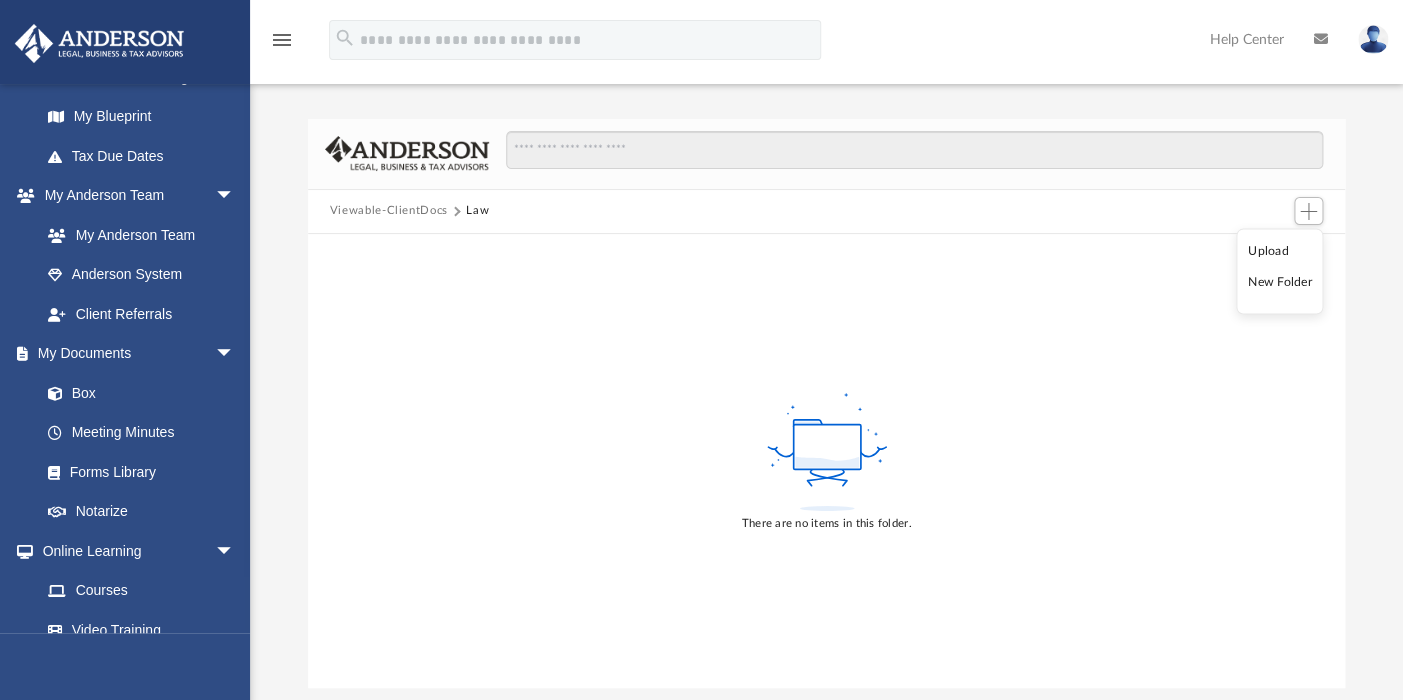 click on "Upload" at bounding box center [1280, 250] 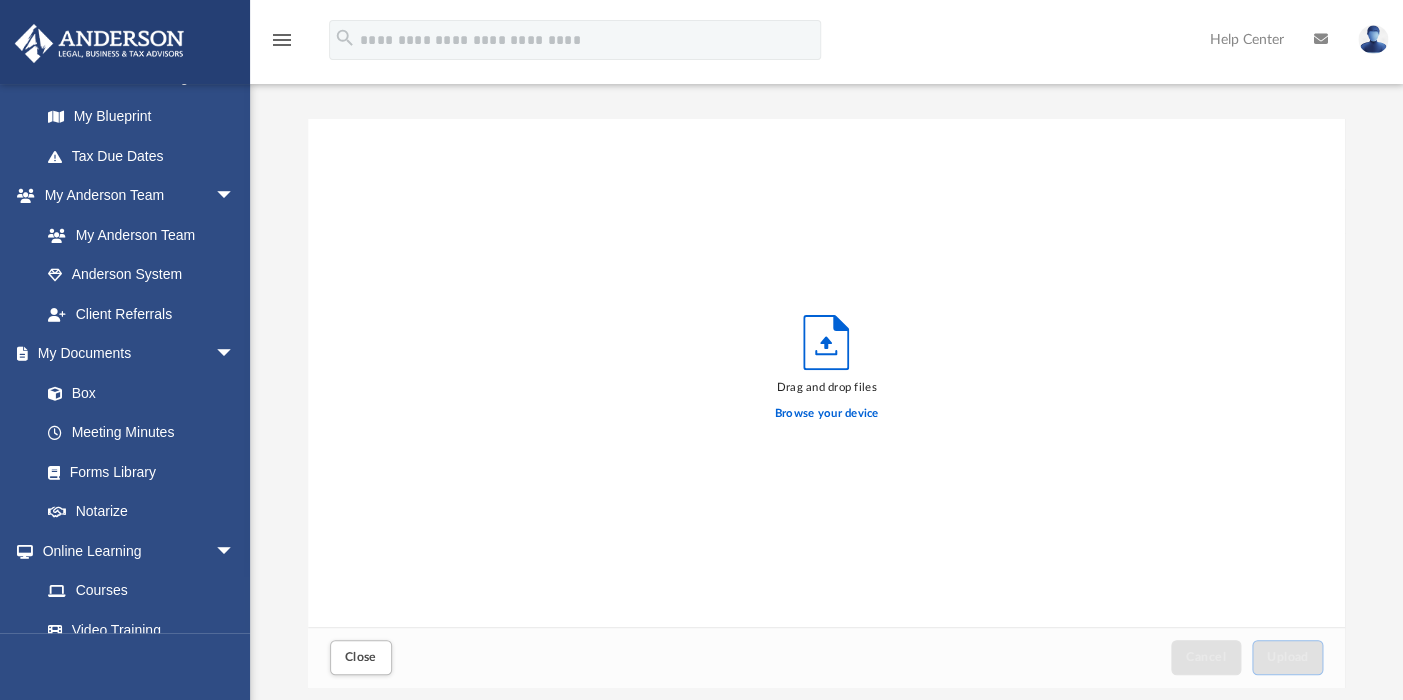 scroll, scrollTop: 16, scrollLeft: 15, axis: both 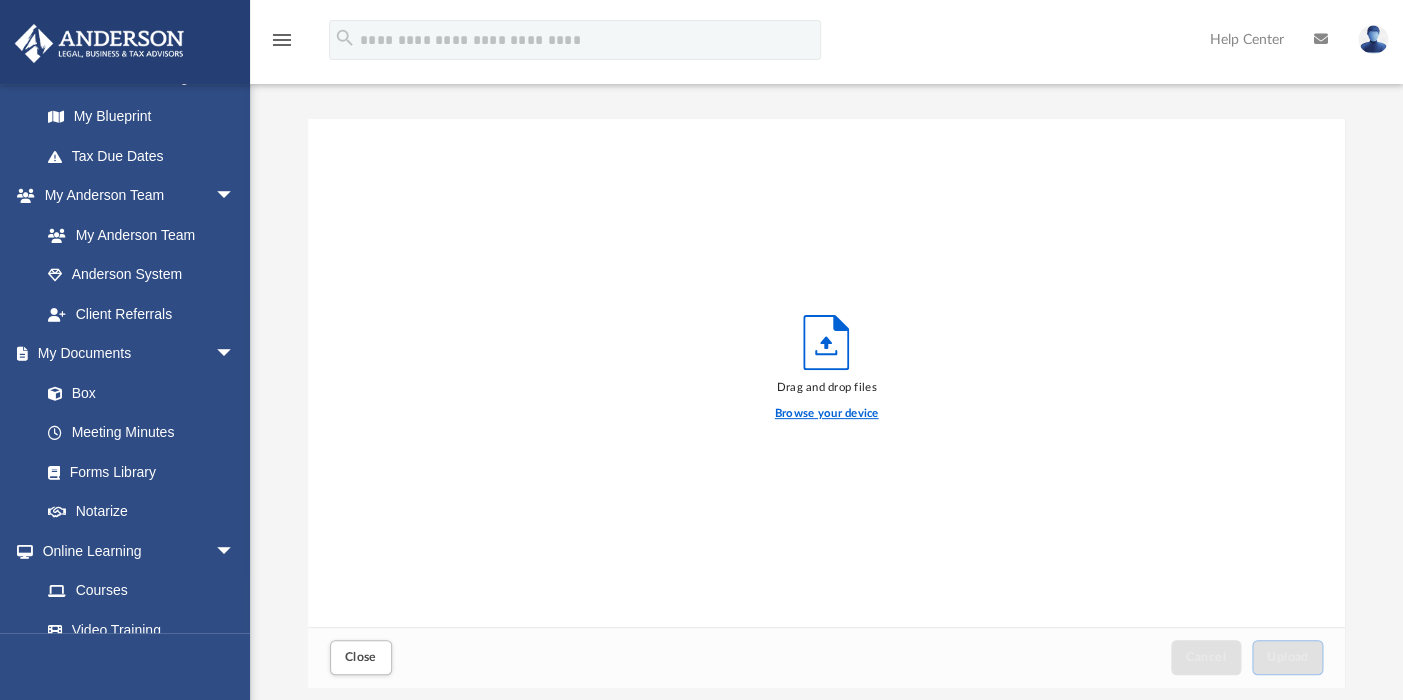 click on "Browse your device" at bounding box center (827, 414) 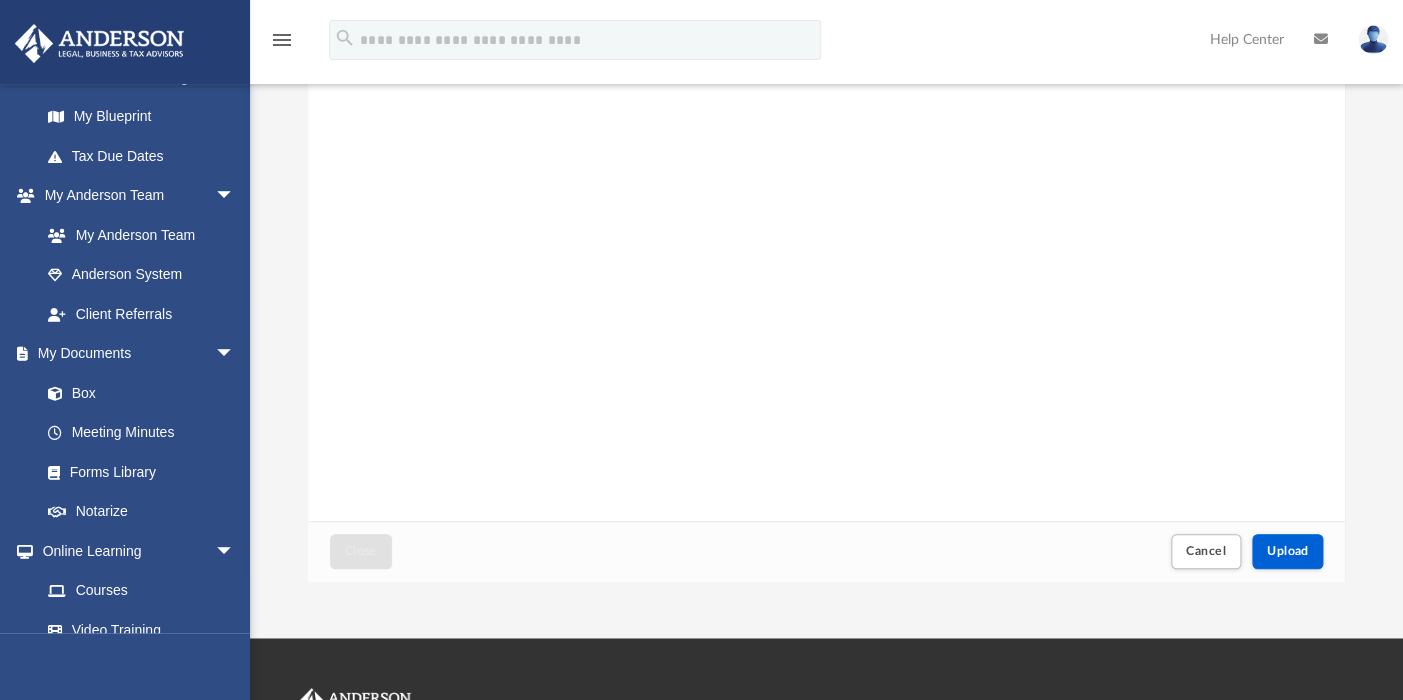 scroll, scrollTop: 129, scrollLeft: 0, axis: vertical 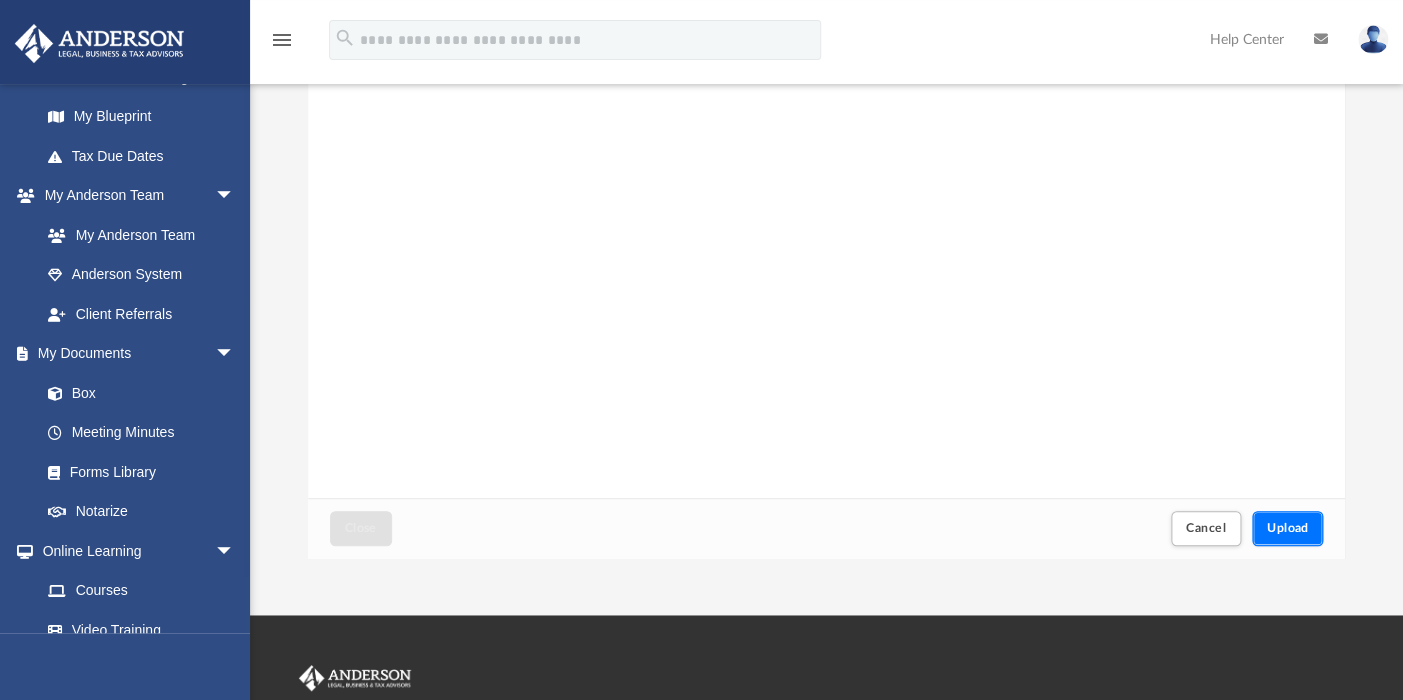 click on "Upload" at bounding box center (1288, 528) 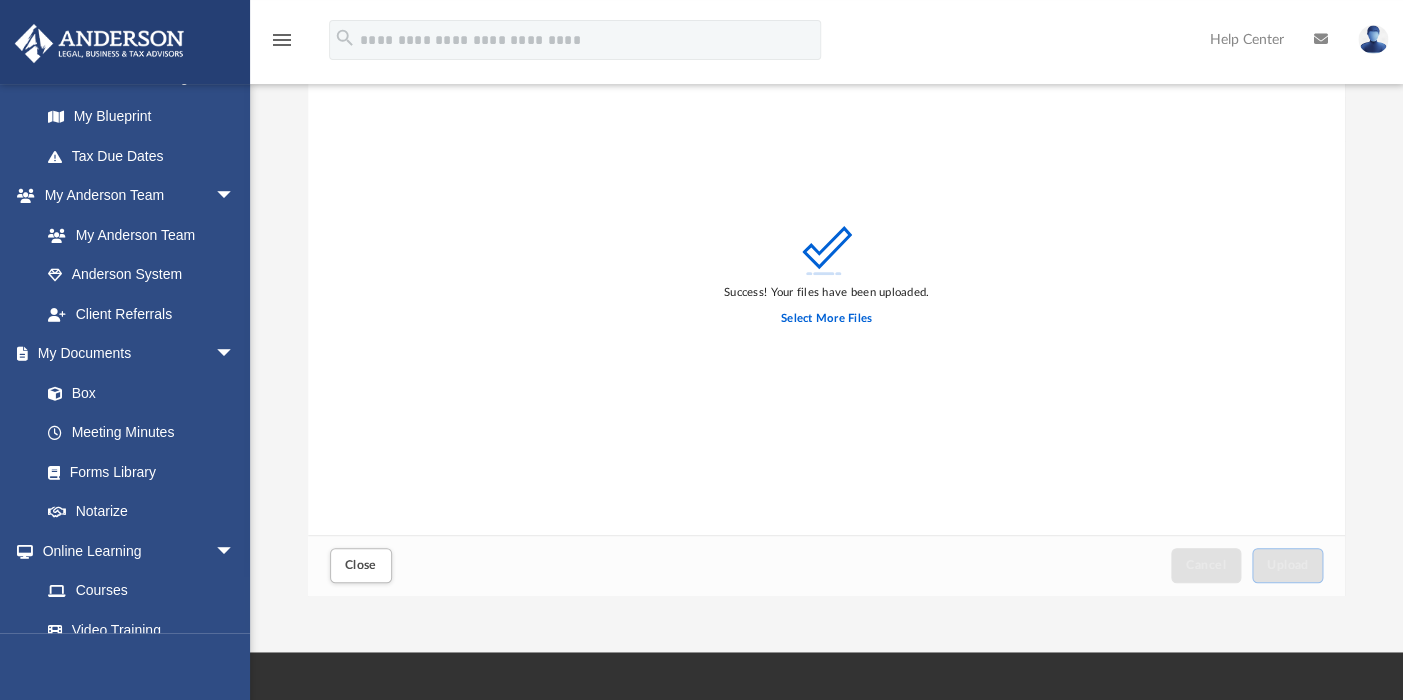 scroll, scrollTop: 0, scrollLeft: 0, axis: both 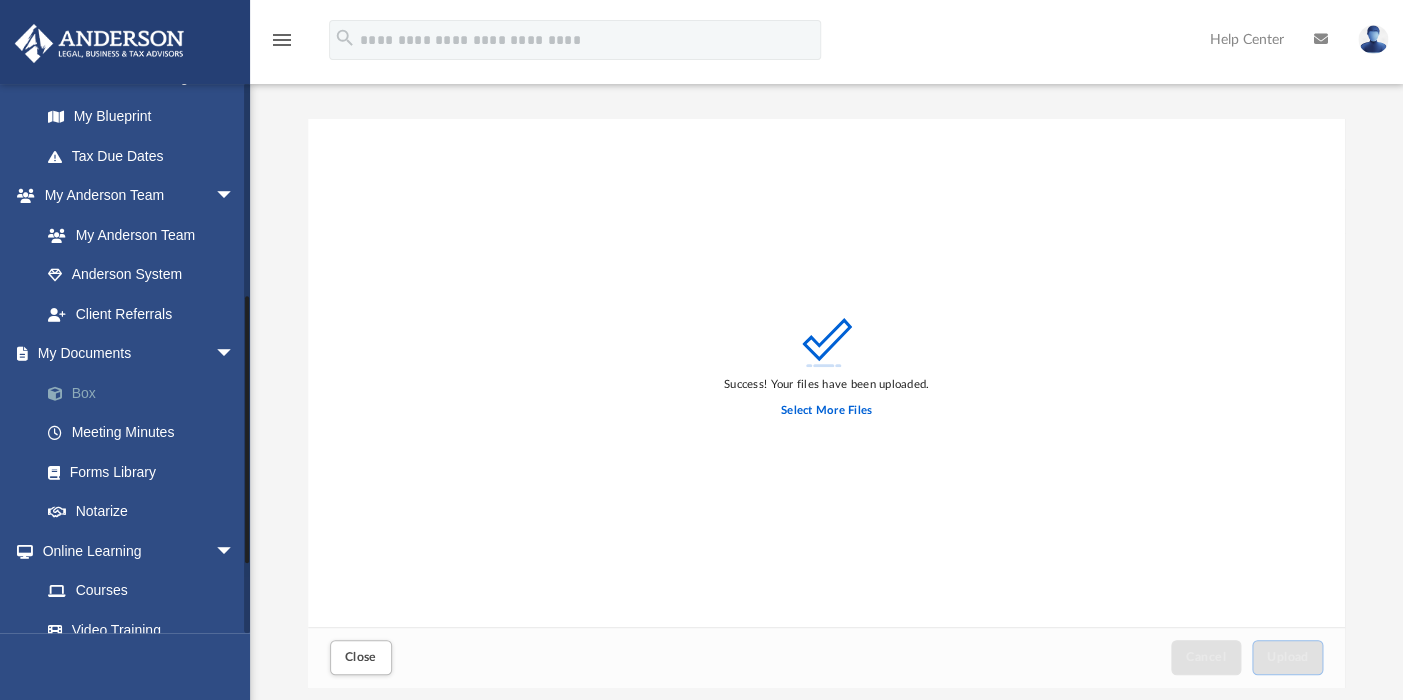 click at bounding box center (65, 394) 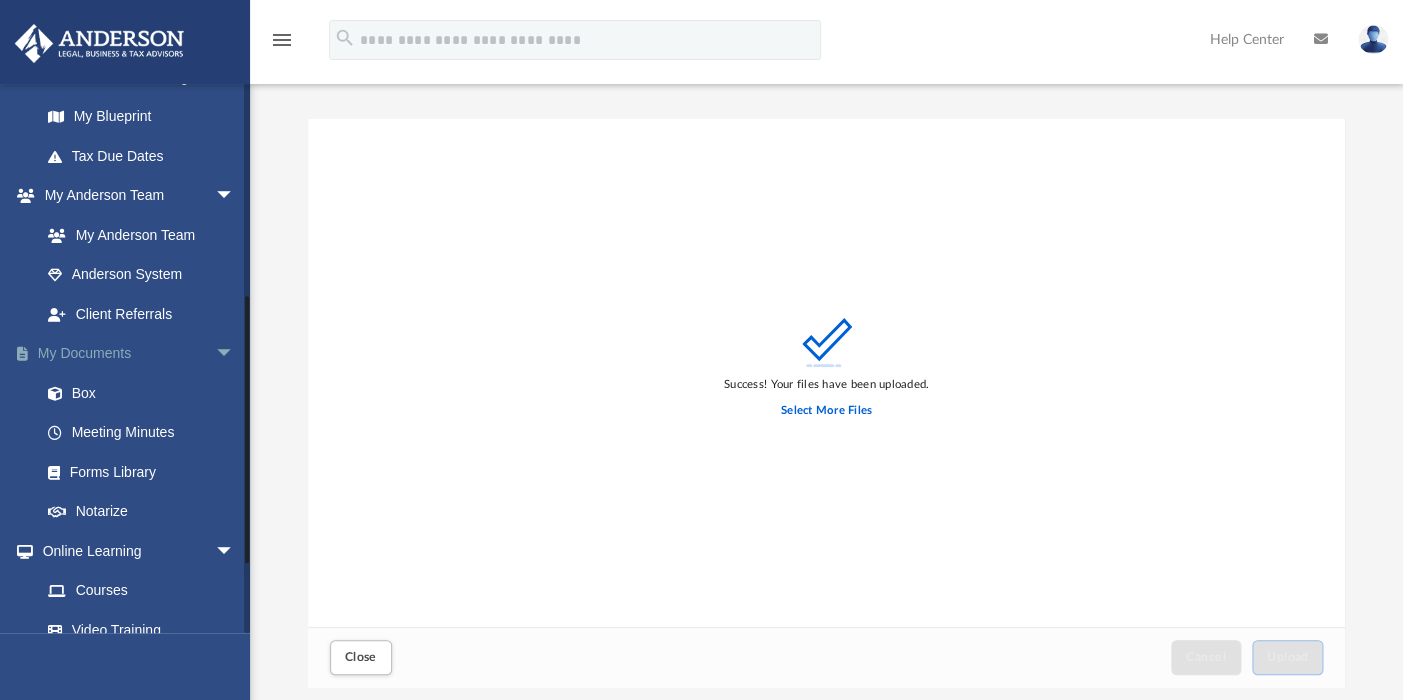 click on "My Documents arrow_drop_down" at bounding box center (139, 354) 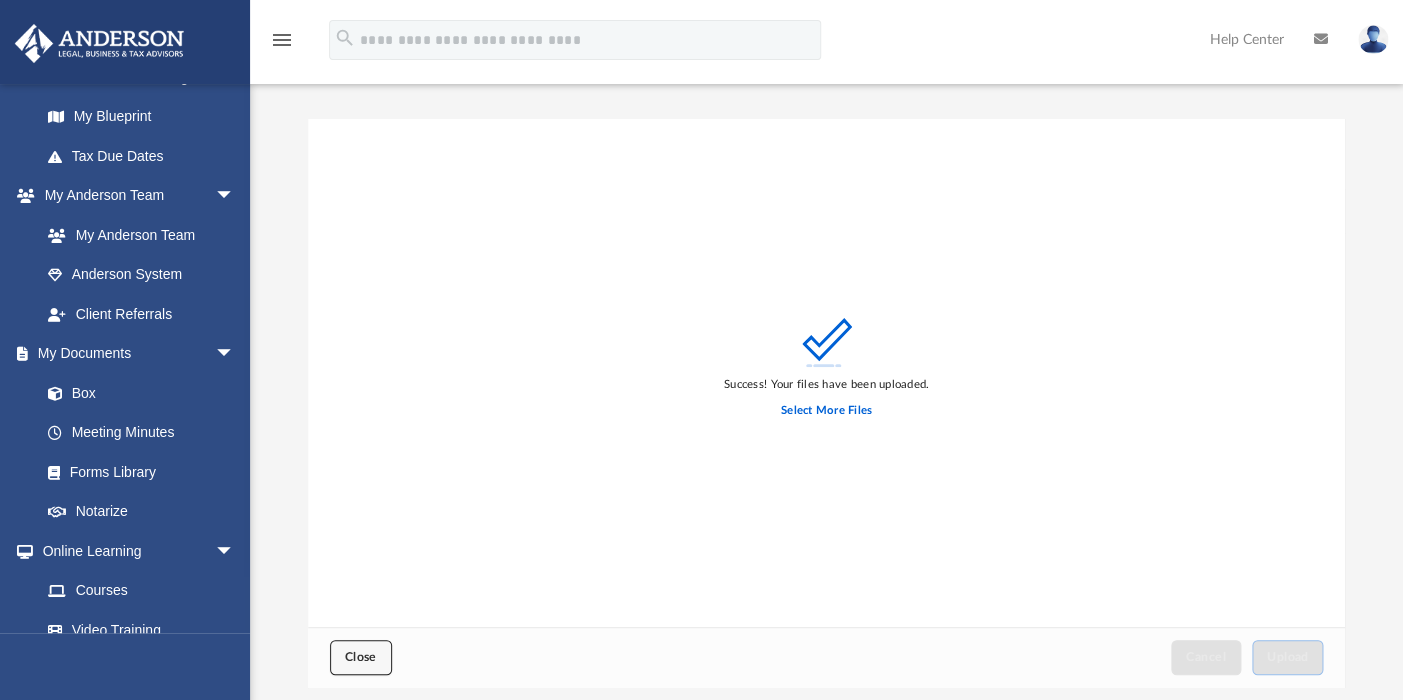 click on "Close" at bounding box center (361, 657) 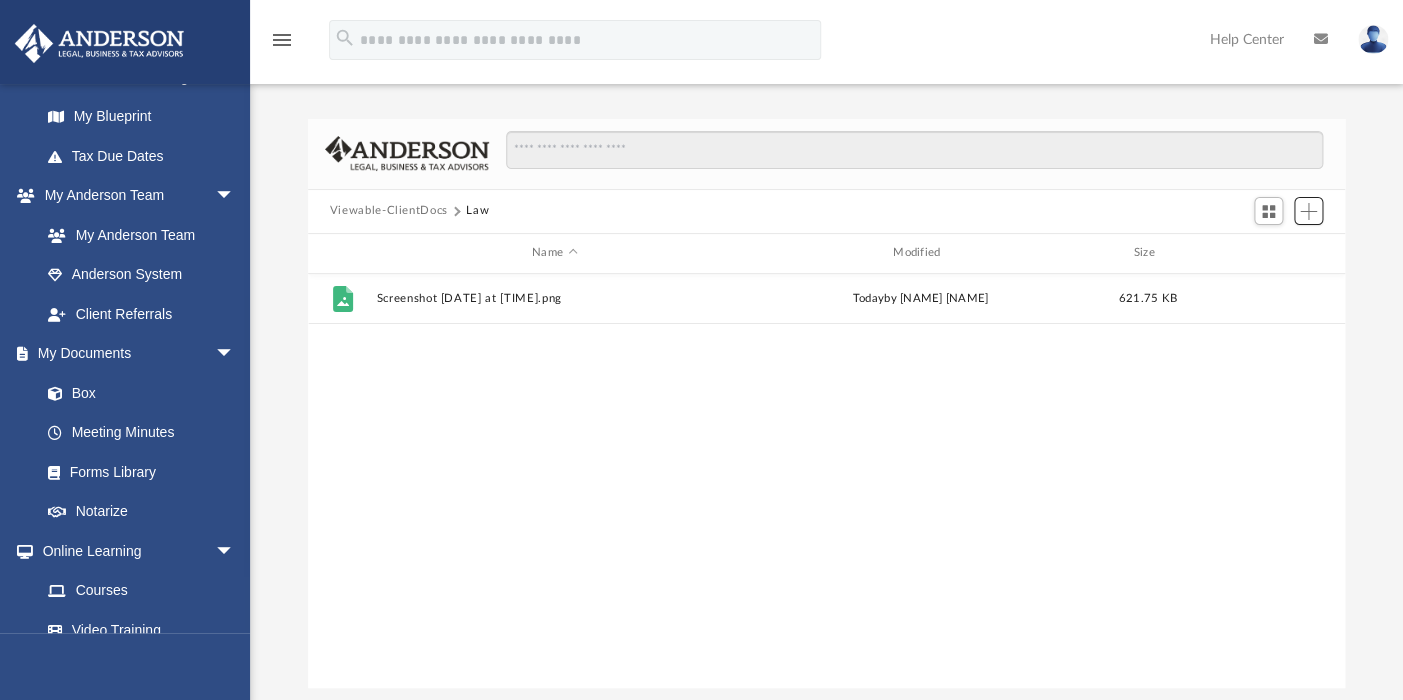 scroll, scrollTop: 16, scrollLeft: 15, axis: both 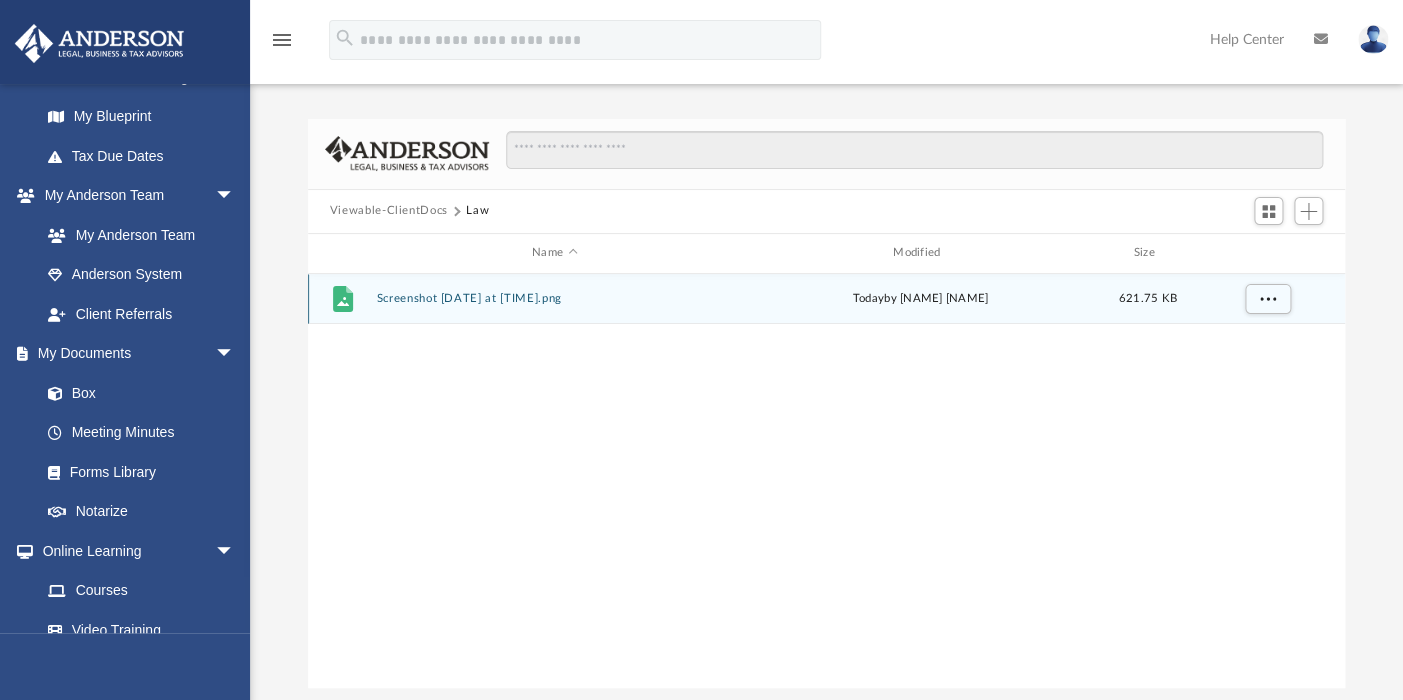 click on "Screenshot [DATE] at [TIME].png" at bounding box center [554, 298] 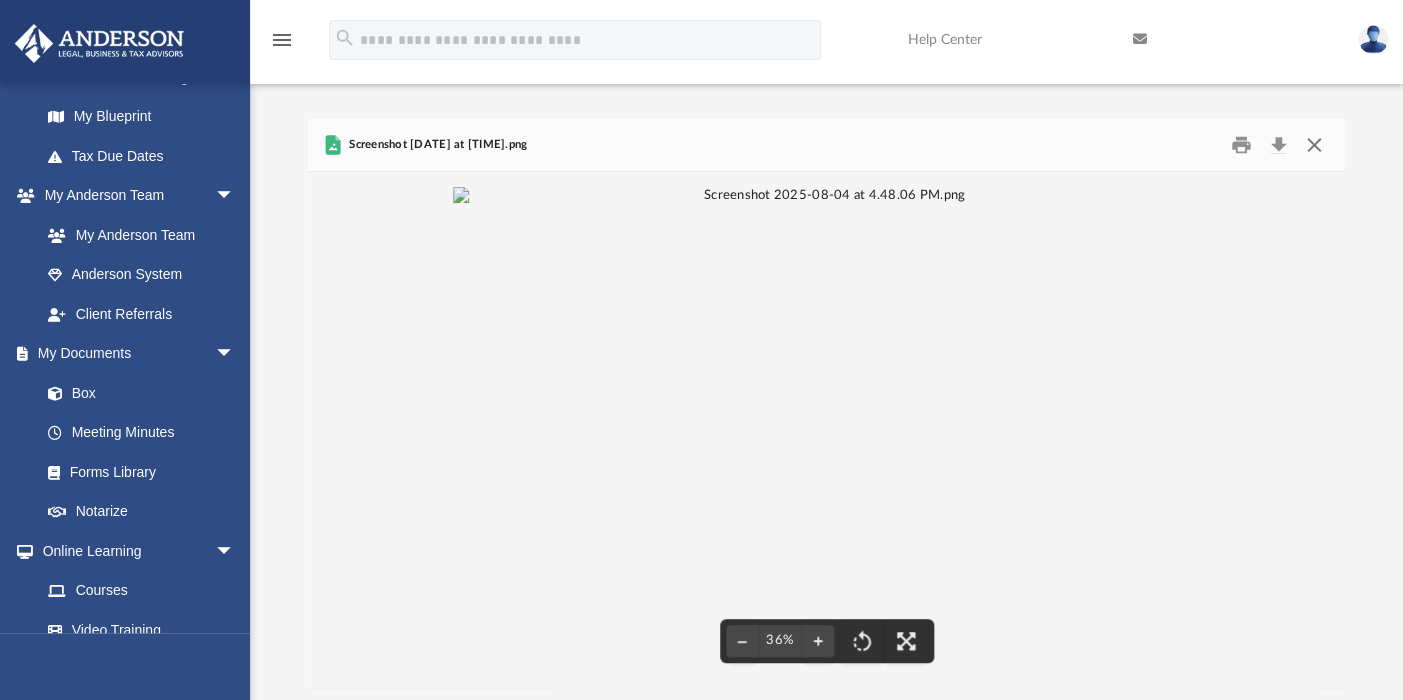 click at bounding box center (1314, 144) 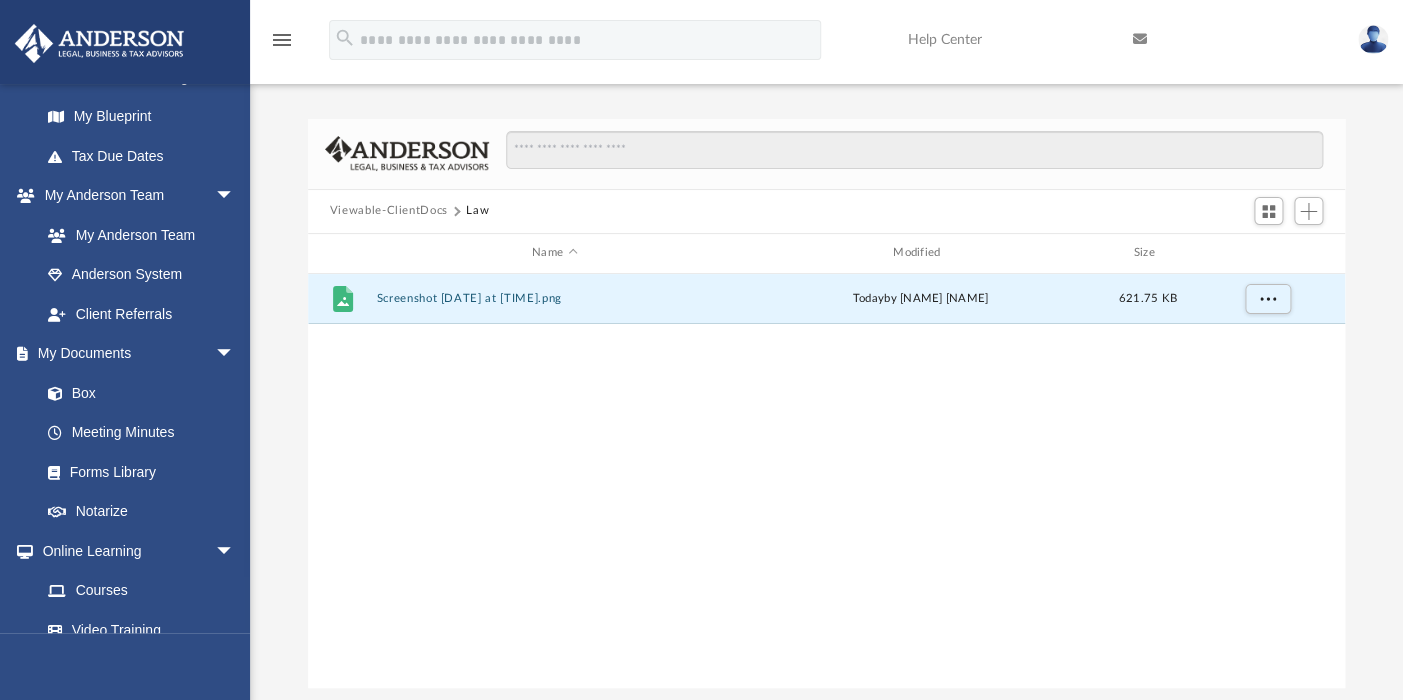 click on "Difficulty viewing your box folder? You can also access your account directly on  box.com  outside of the portal.  No Client Folder Found - Please contact   your team   for assistance.  Viewable-ClientDocs Law Name    Modified    Size    File Screenshot [DATE] at [TIME].png today  by [NAME] [NAME] [FILESIZE] Loading ..." at bounding box center (826, 403) 